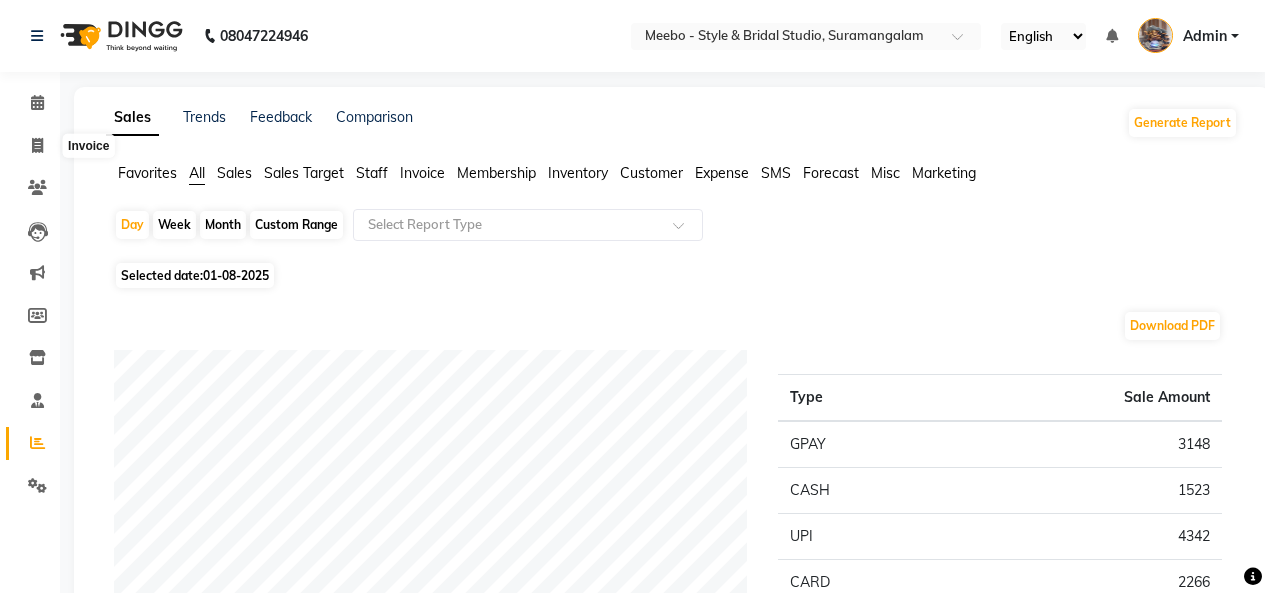 scroll, scrollTop: 0, scrollLeft: 0, axis: both 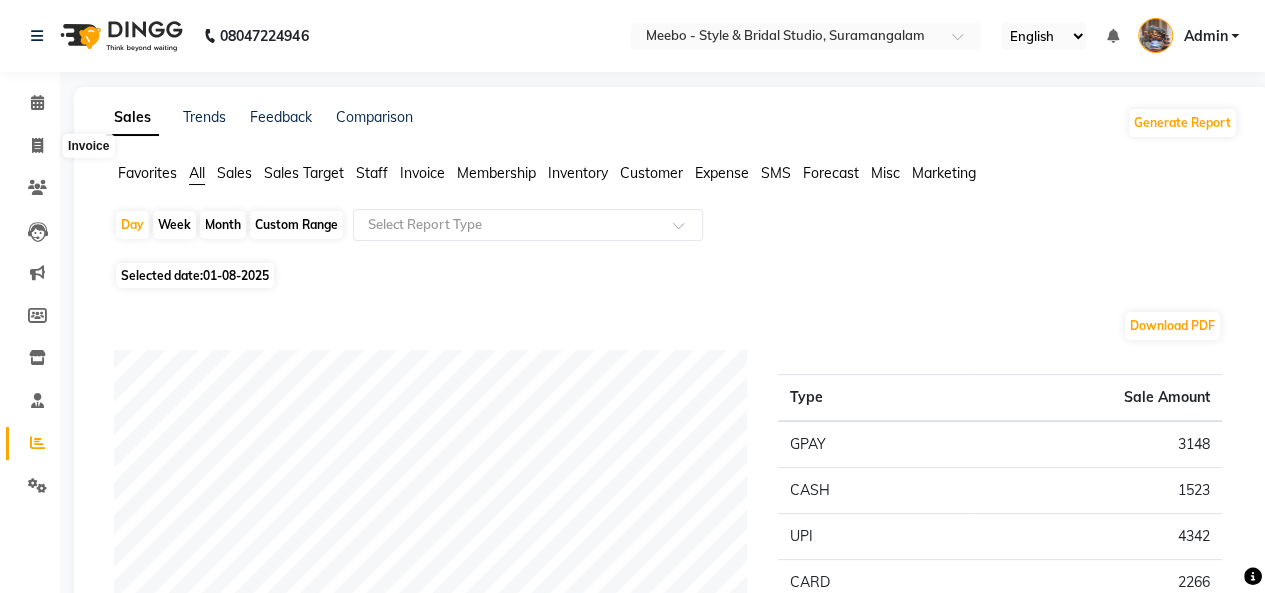 click 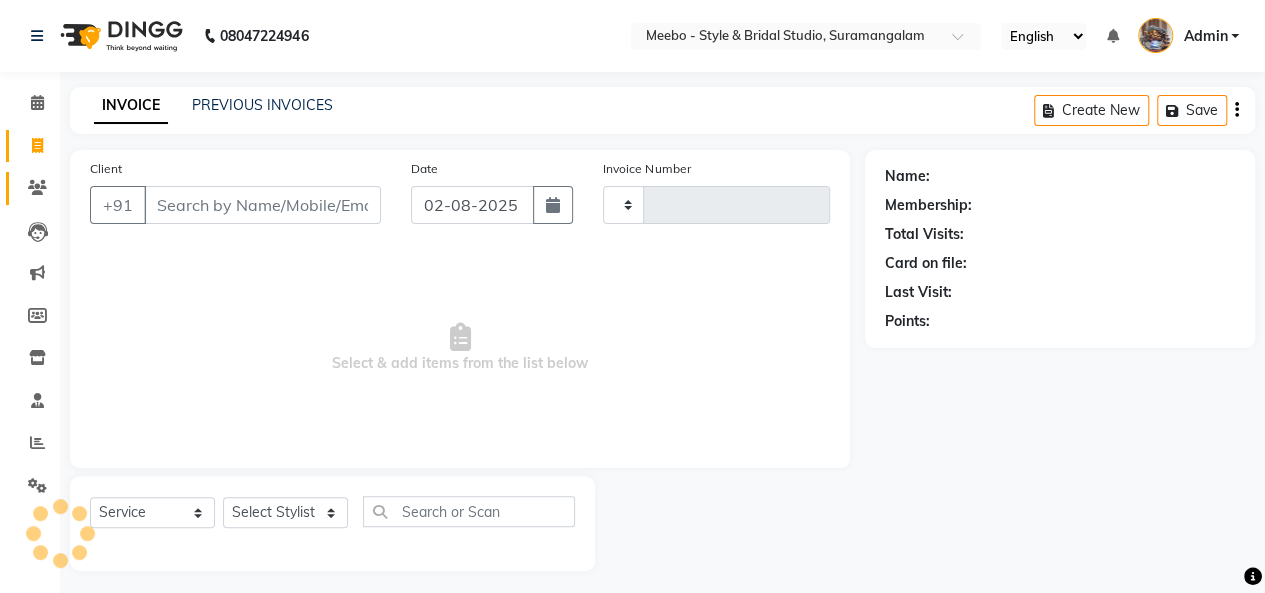 scroll, scrollTop: 7, scrollLeft: 0, axis: vertical 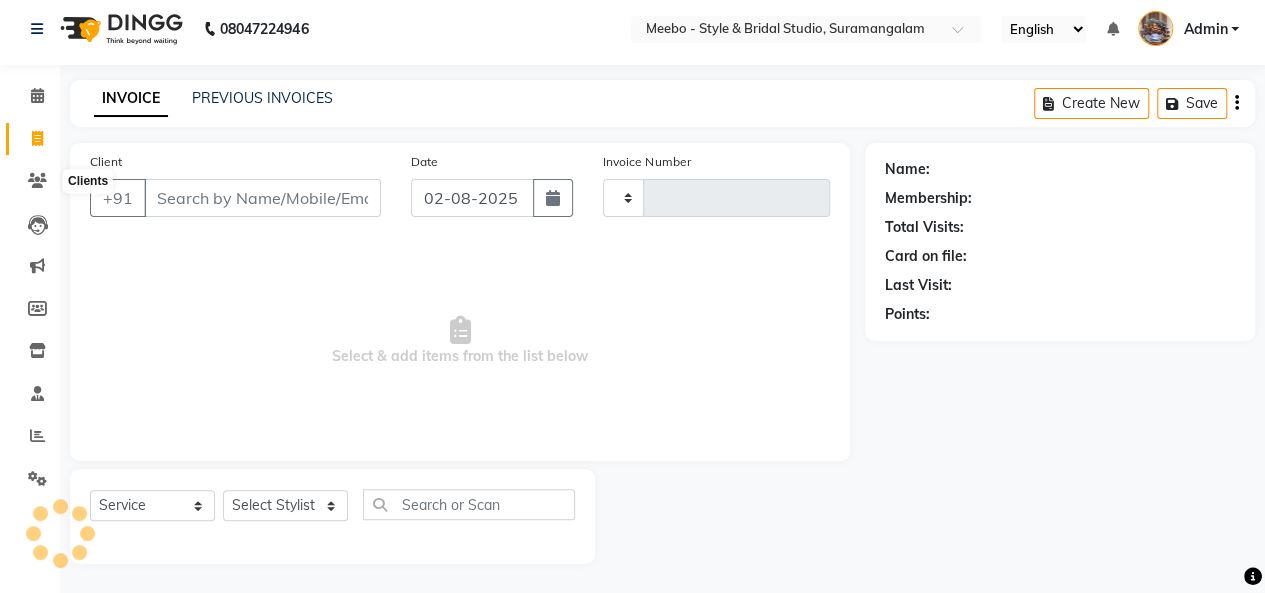type on "4271" 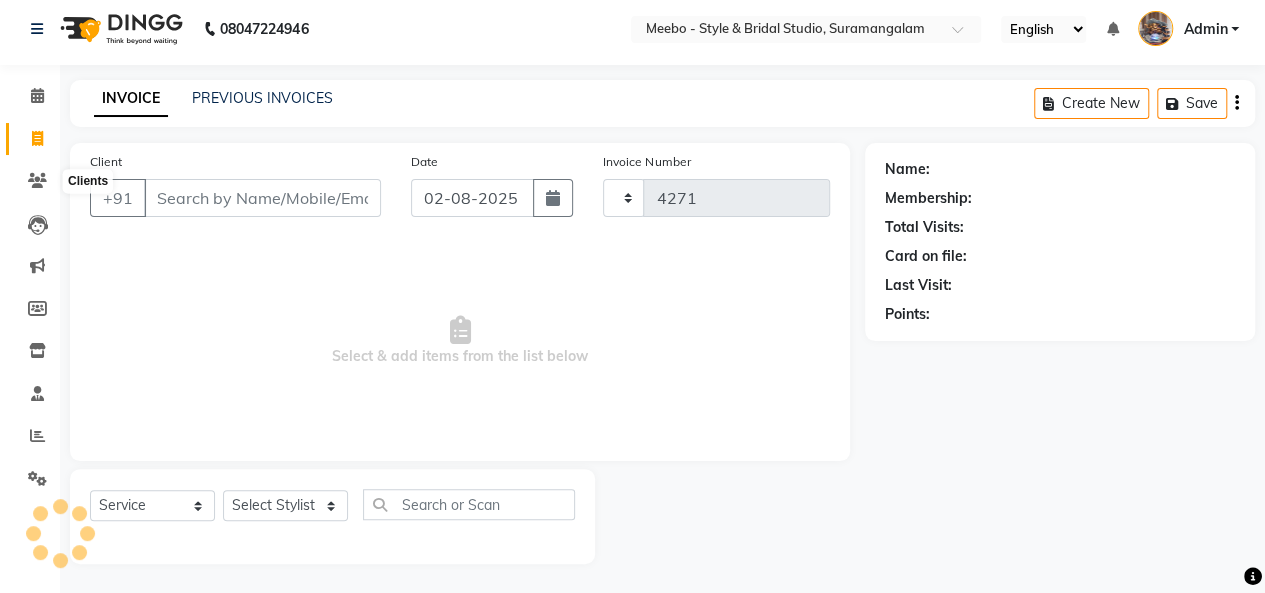 scroll, scrollTop: 0, scrollLeft: 0, axis: both 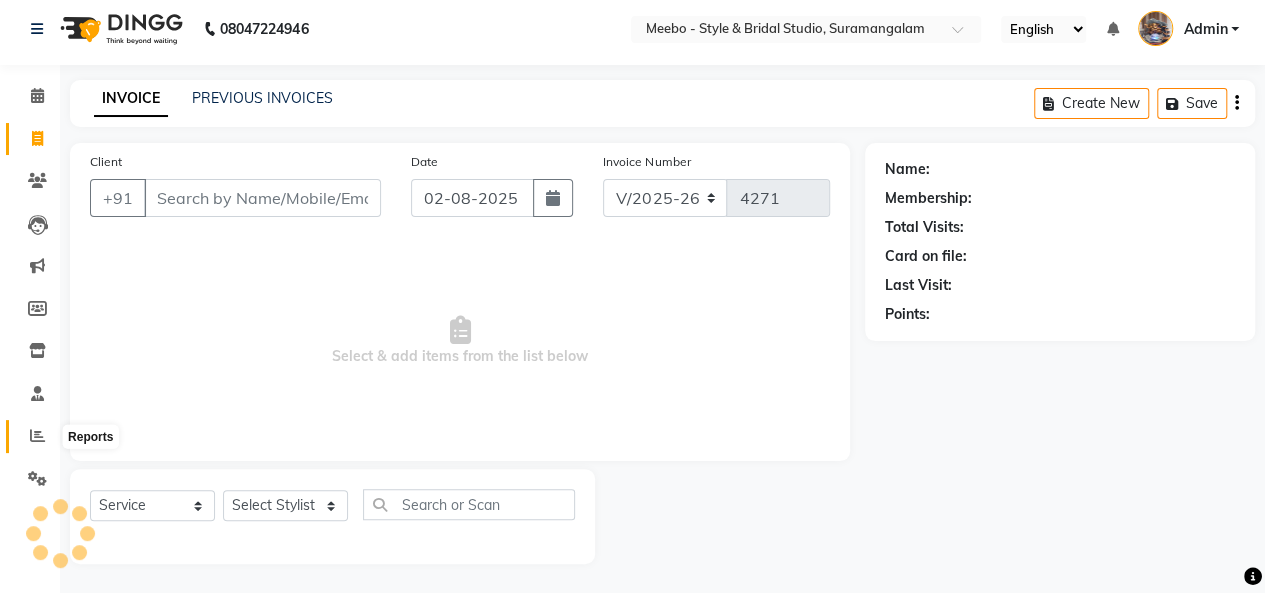 click 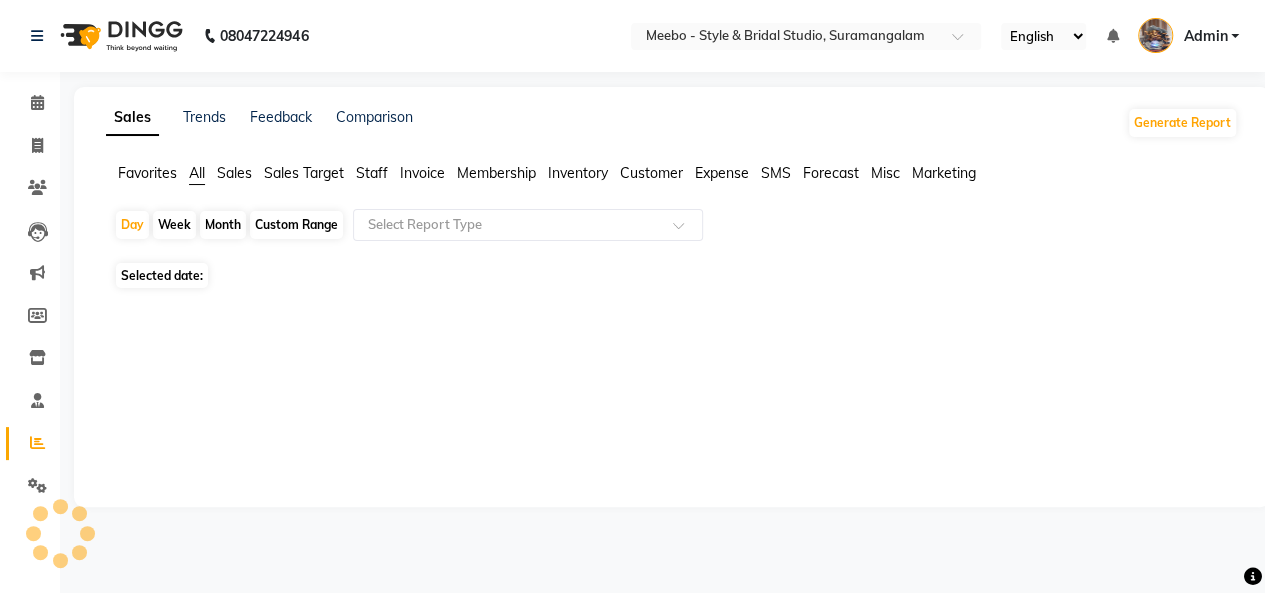 scroll, scrollTop: 0, scrollLeft: 0, axis: both 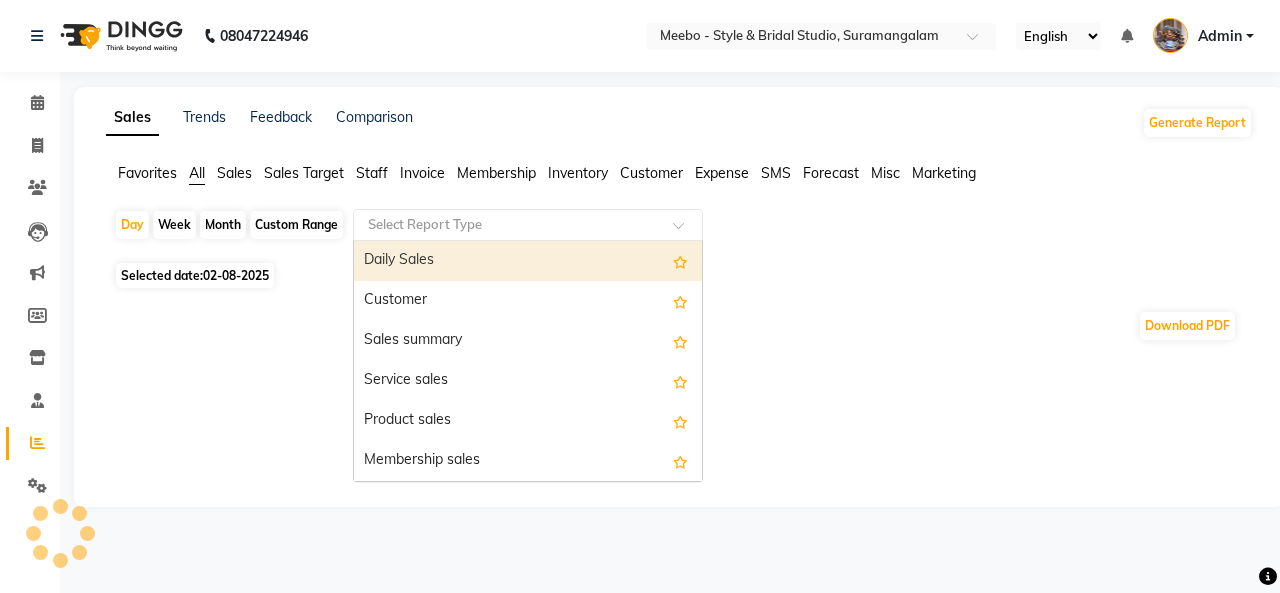 click 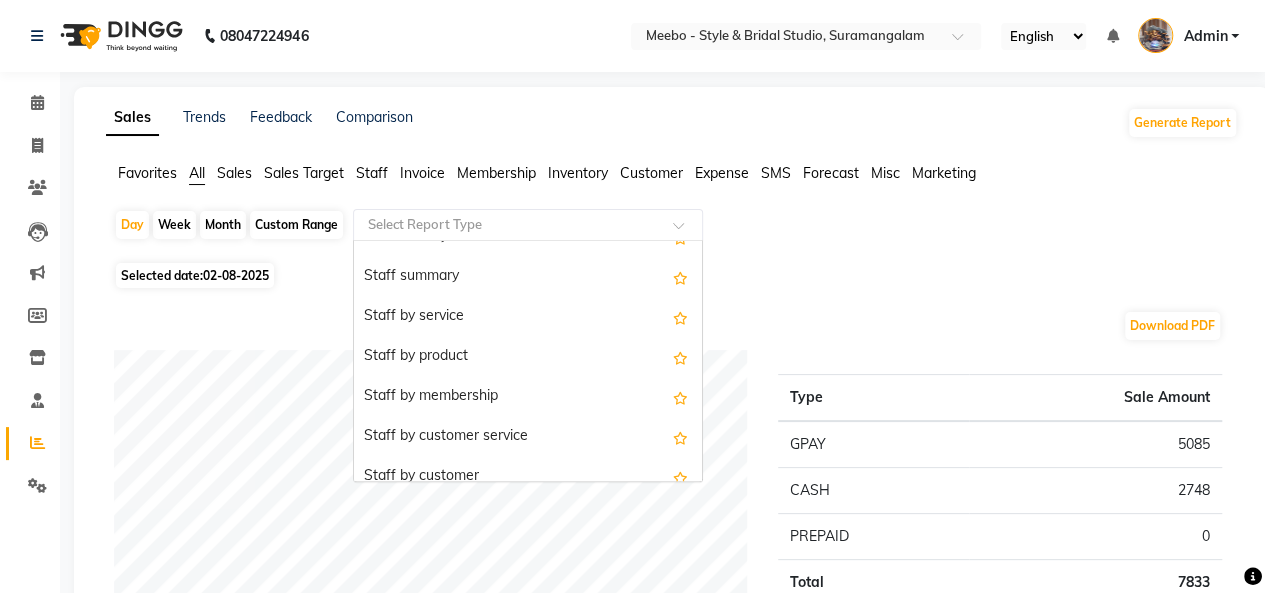 scroll, scrollTop: 705, scrollLeft: 0, axis: vertical 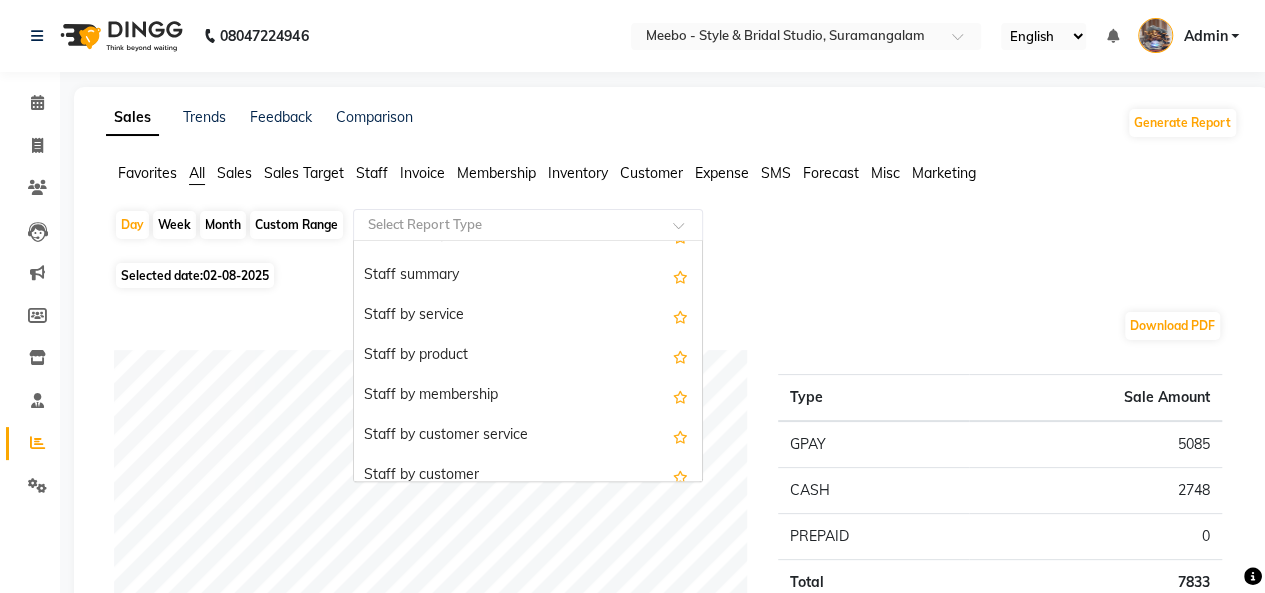 click on "Staff by customer service" at bounding box center [528, 436] 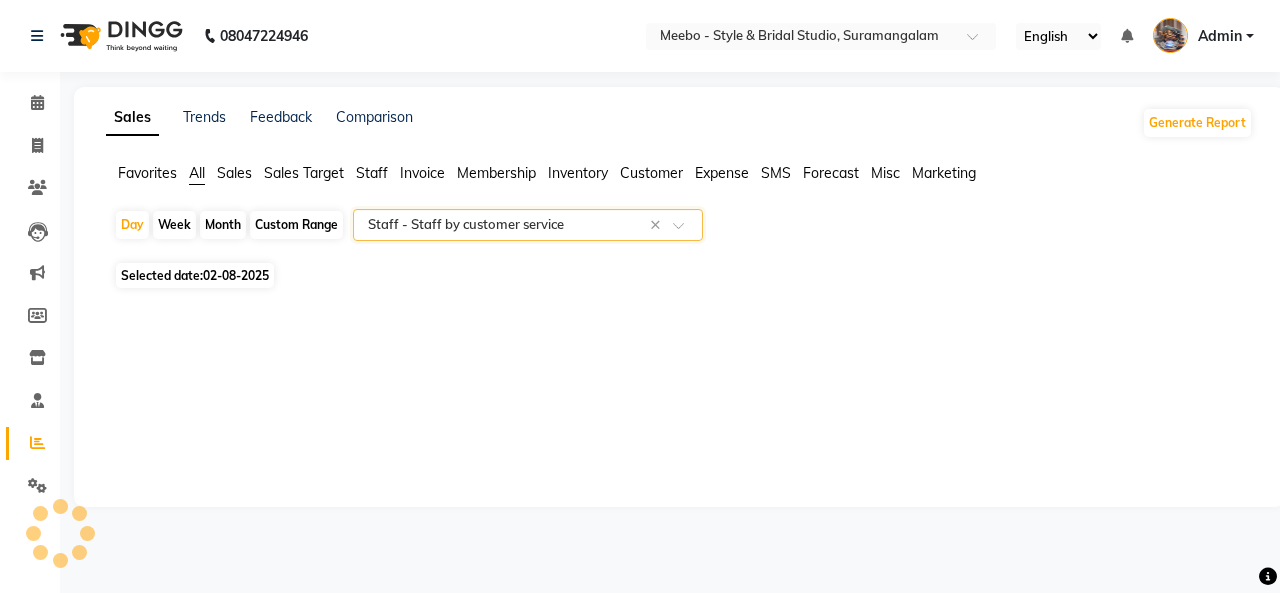 select on "full_report" 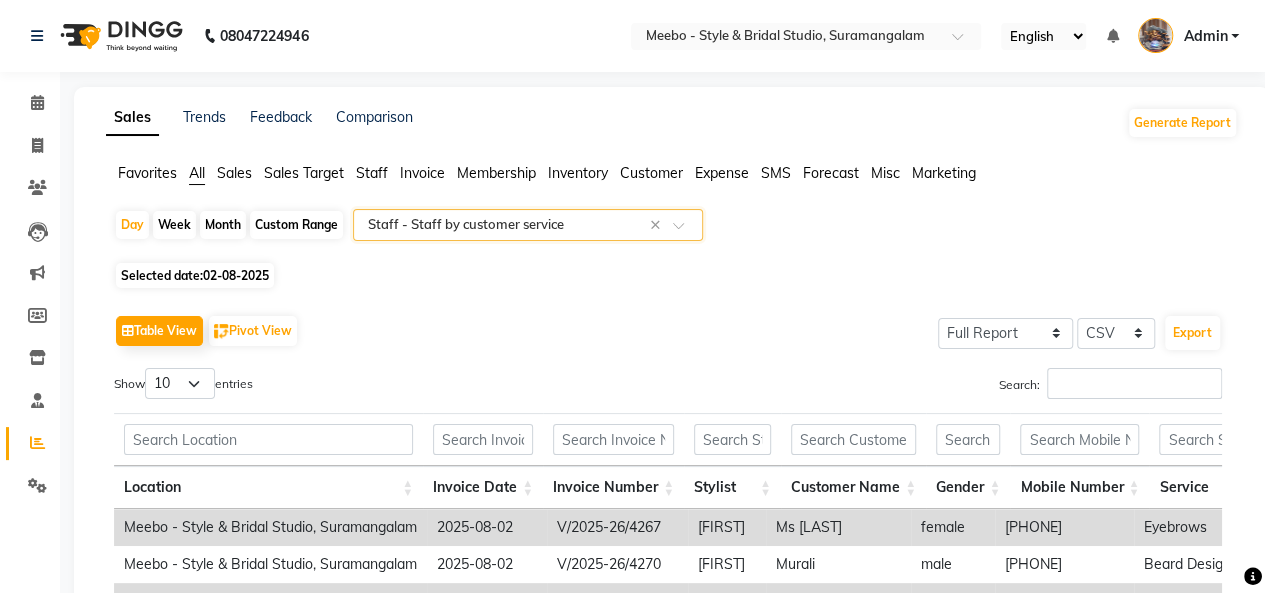click on "Selected date:  02-08-2025" 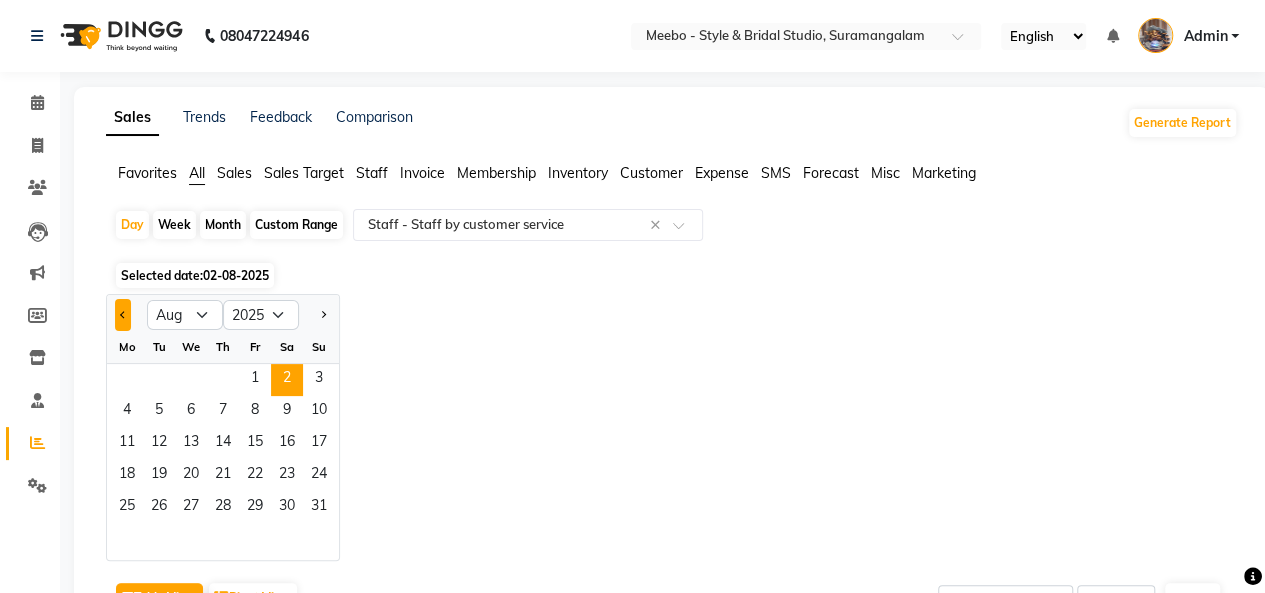 click 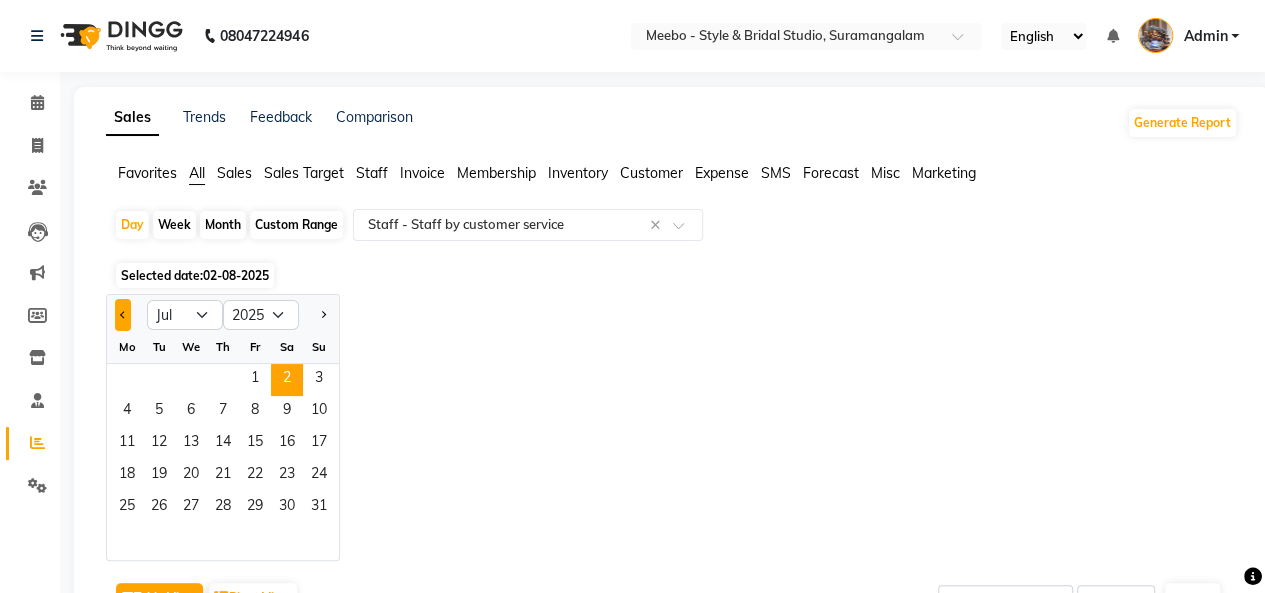 click 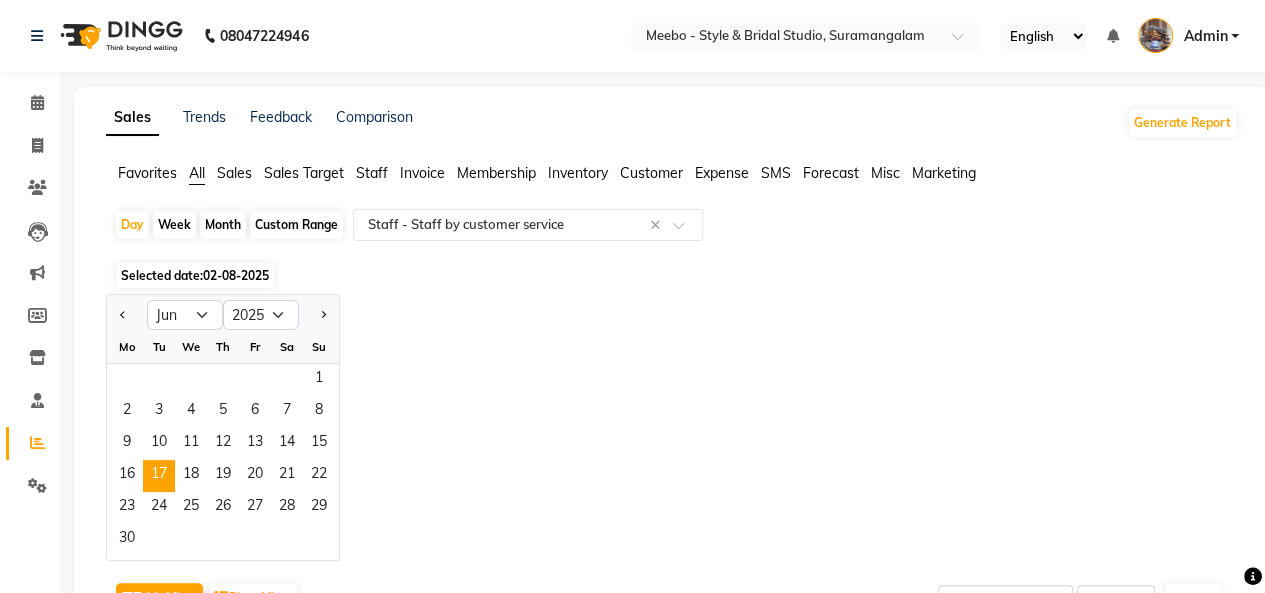 click on "17" 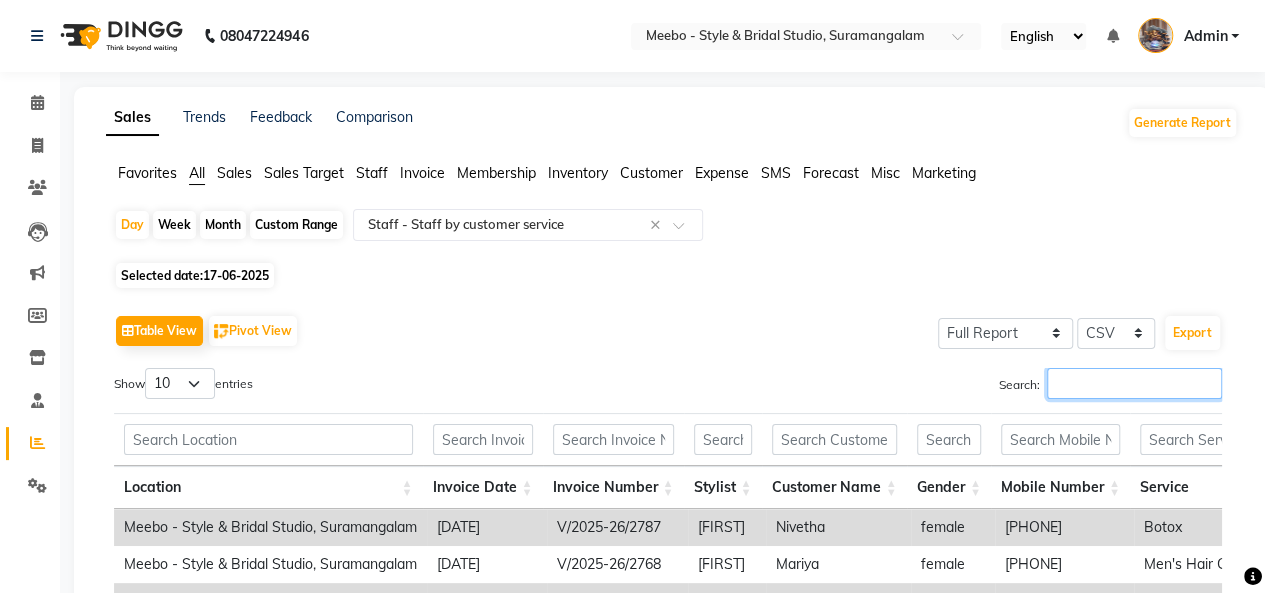 click on "Search:" at bounding box center (1134, 383) 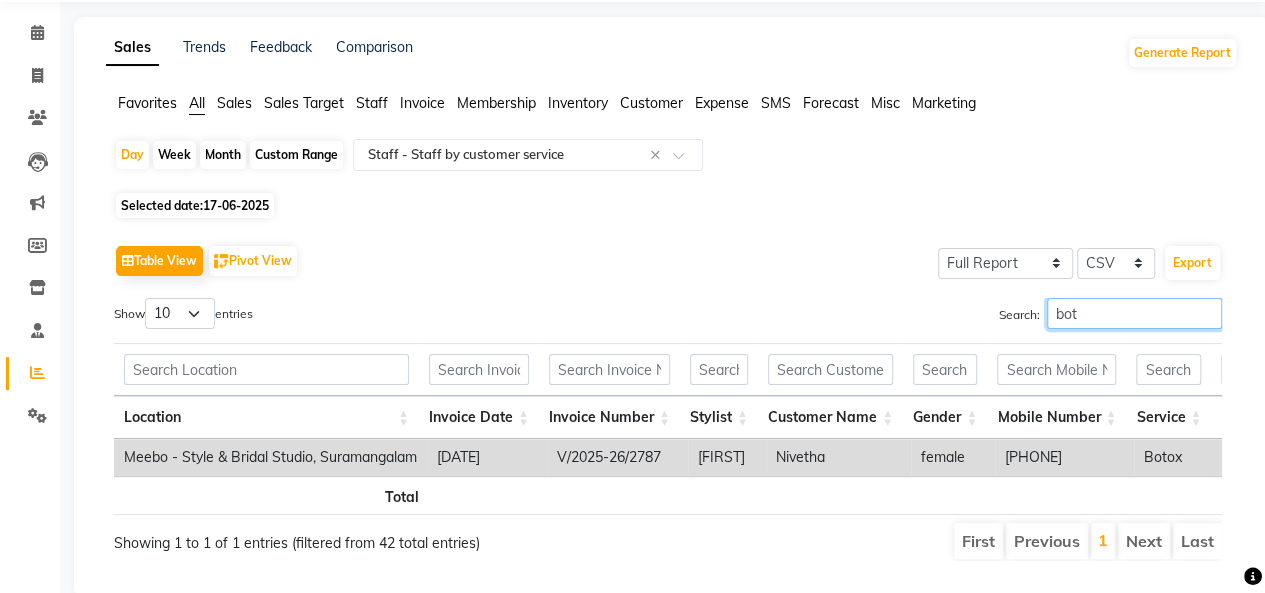 scroll, scrollTop: 130, scrollLeft: 0, axis: vertical 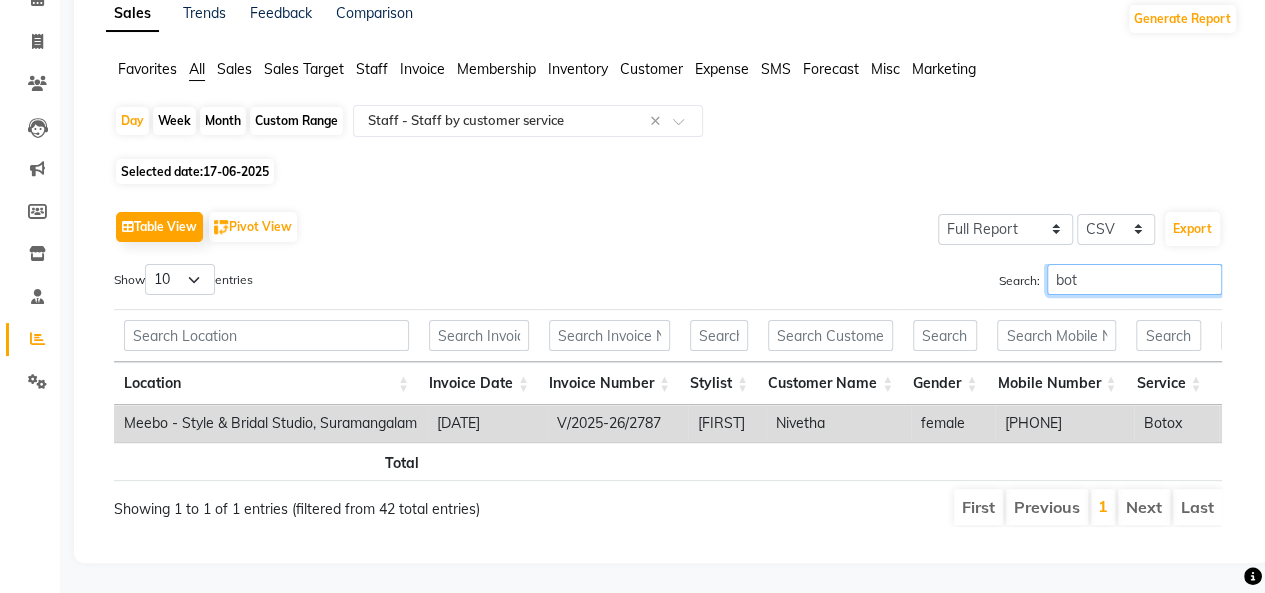 type on "bot" 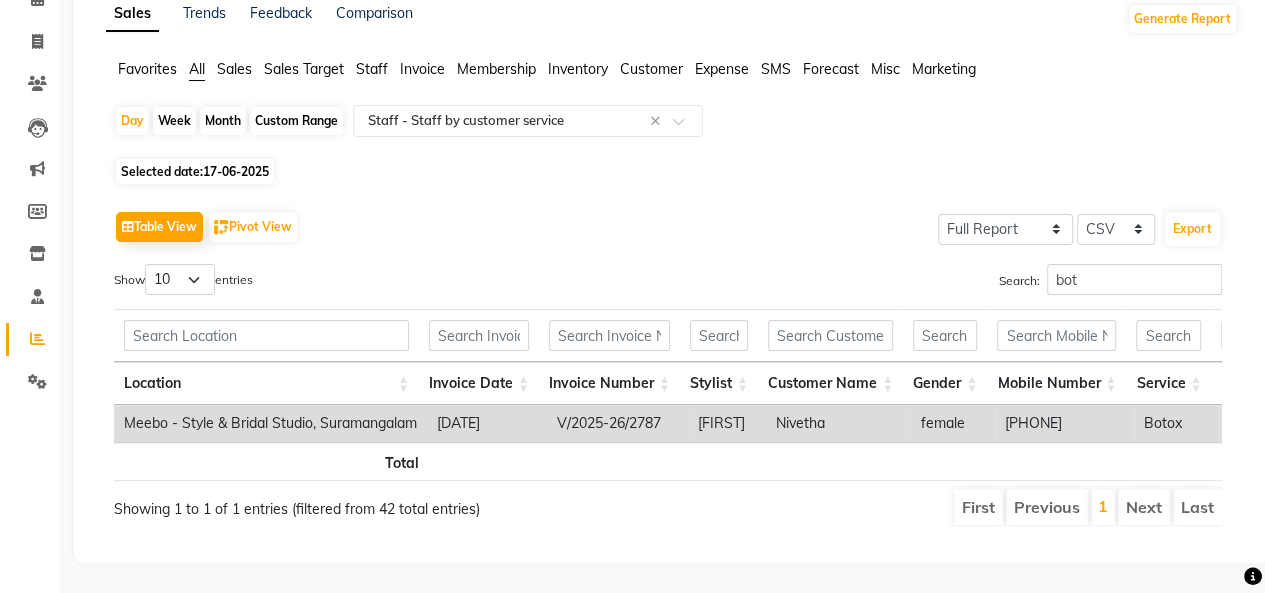 click on "Selected date:  [DATE]" 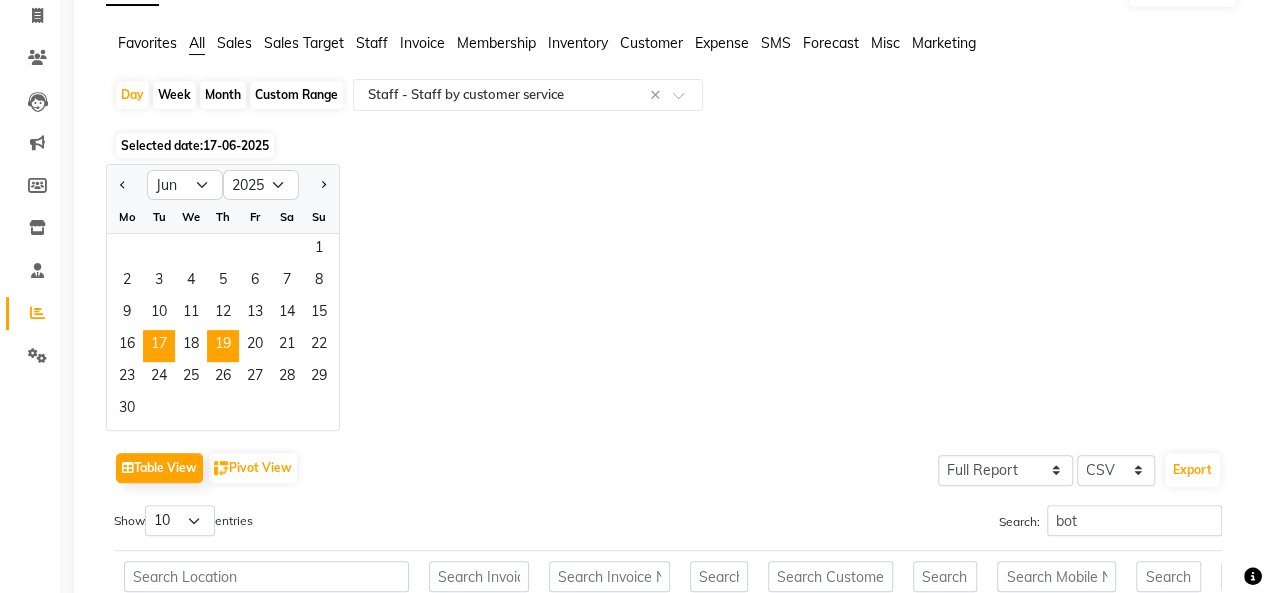 click on "19" 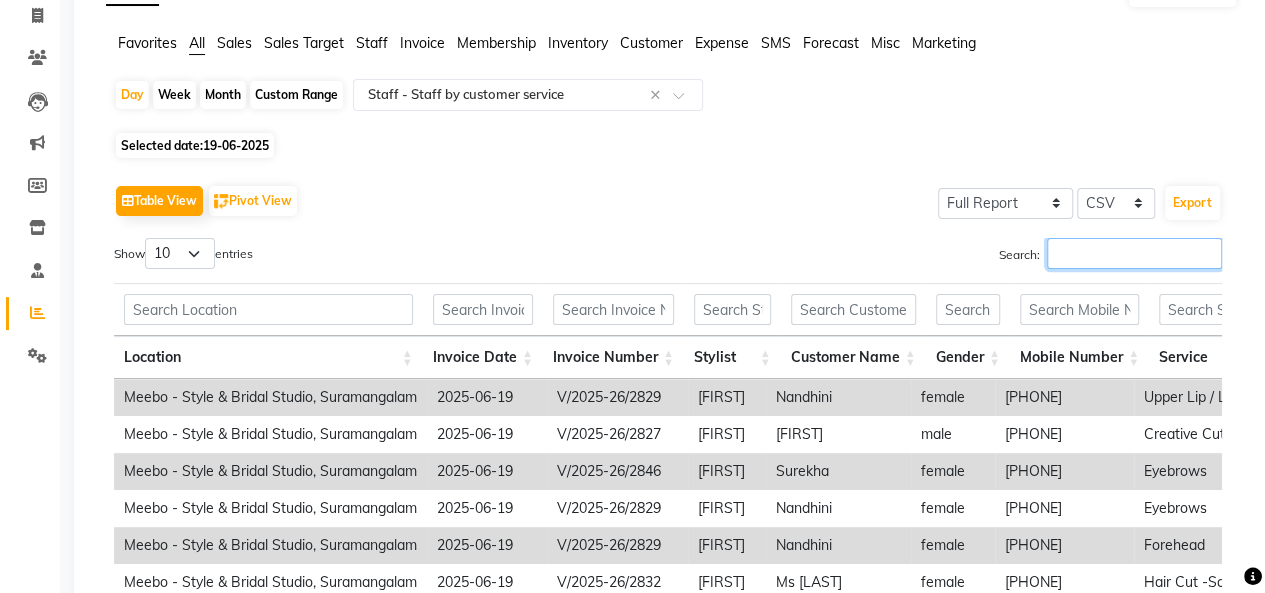 click on "Search:" at bounding box center (1134, 253) 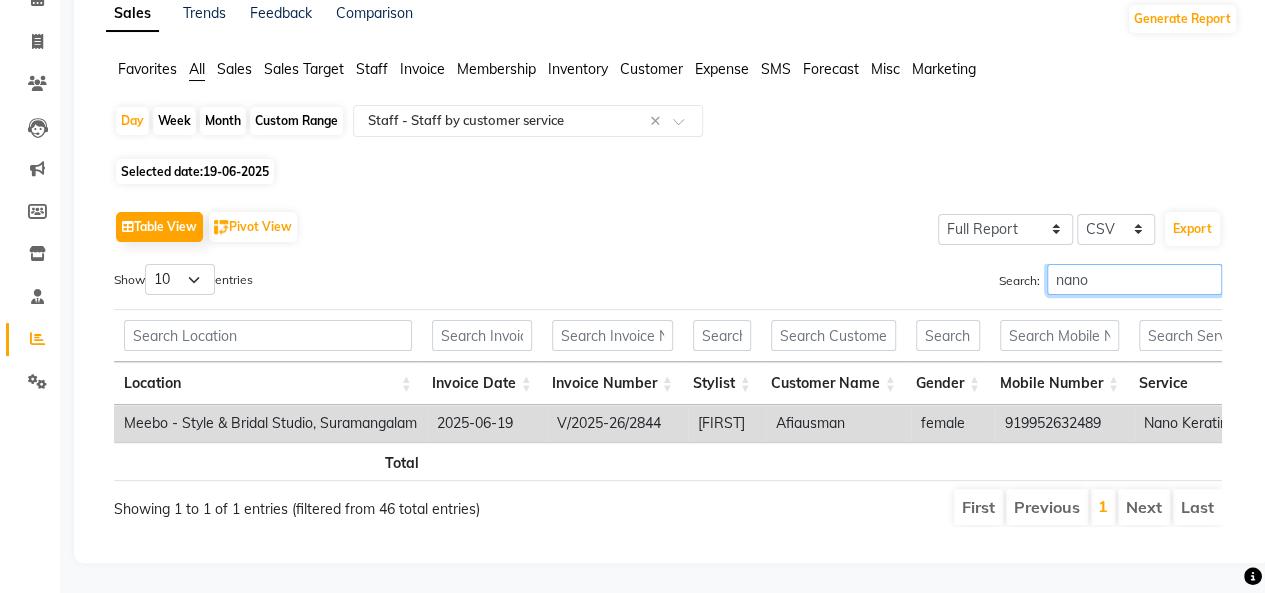 scroll, scrollTop: 0, scrollLeft: 231, axis: horizontal 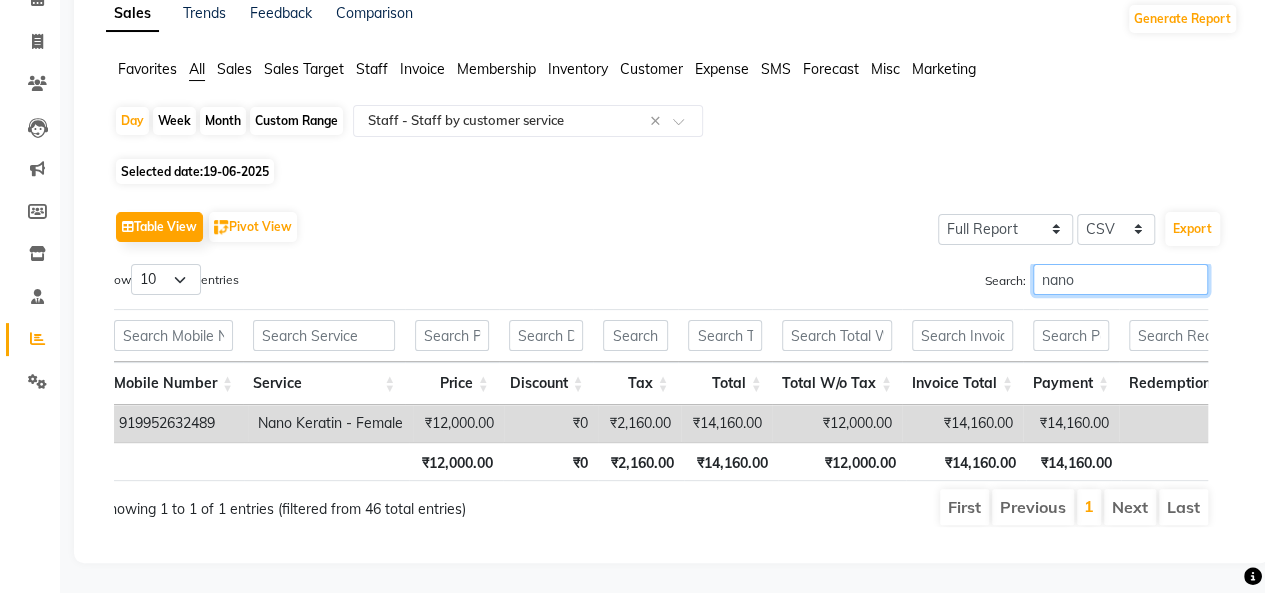 type on "nano" 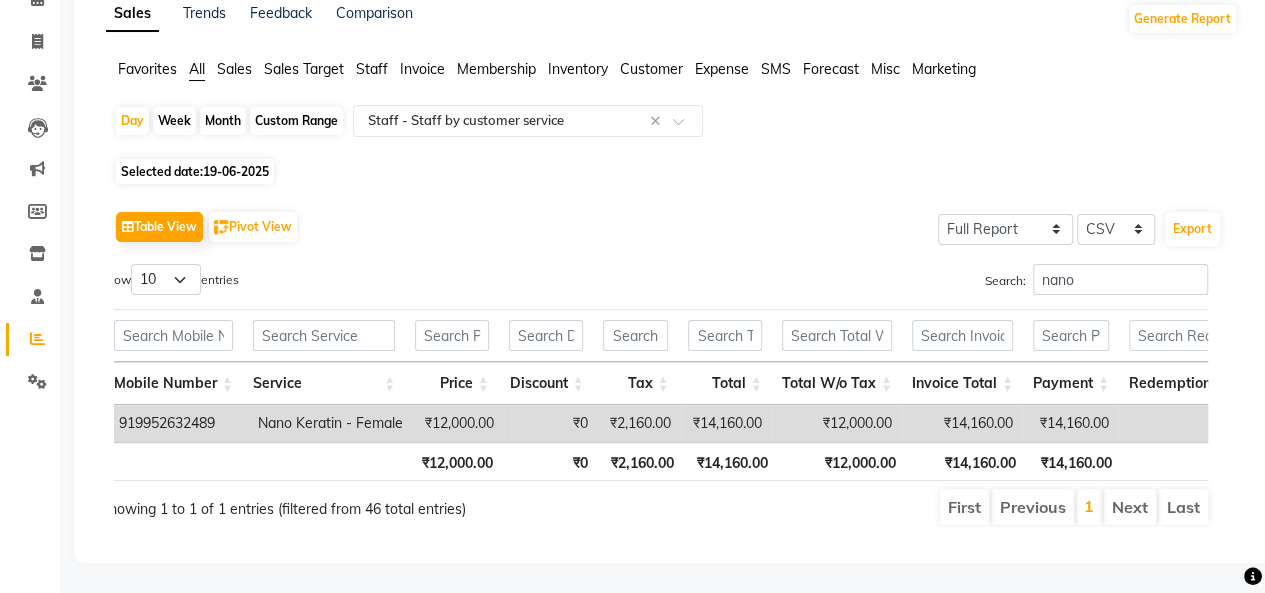 click on "19-06-2025" 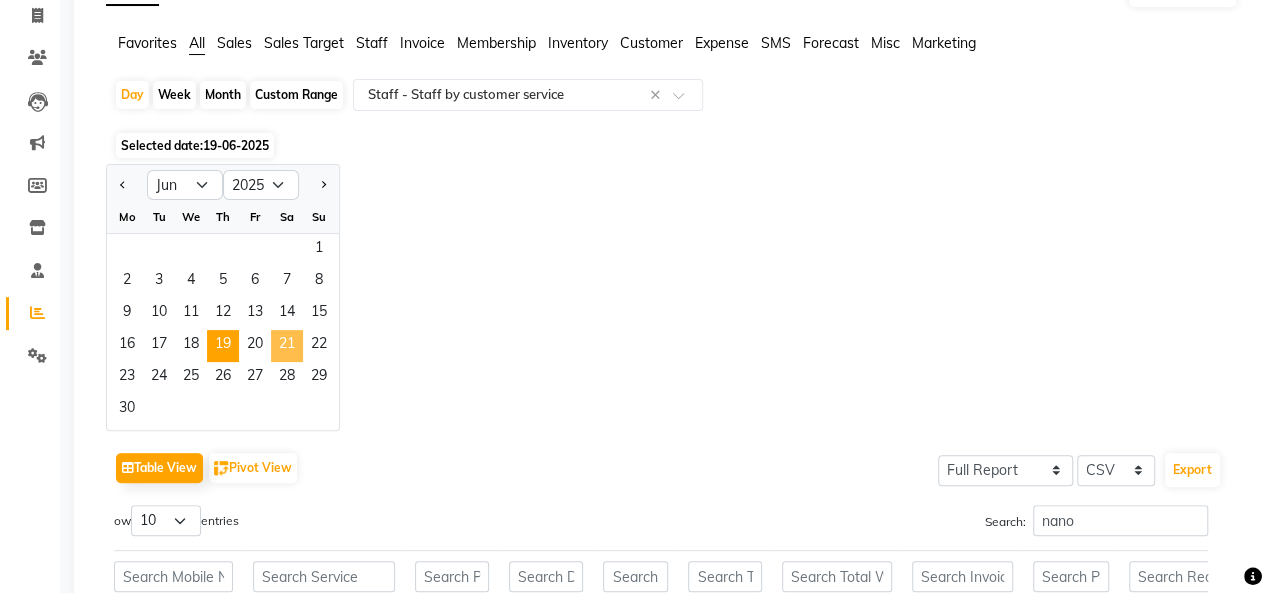 click on "21" 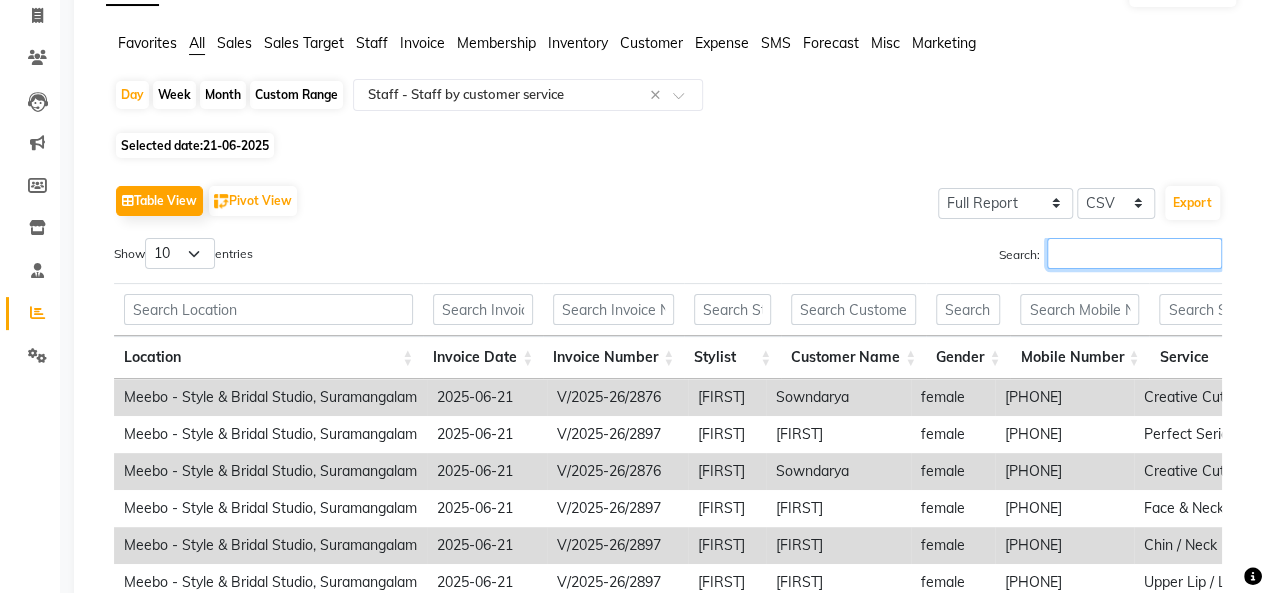 click on "Search:" at bounding box center (1134, 253) 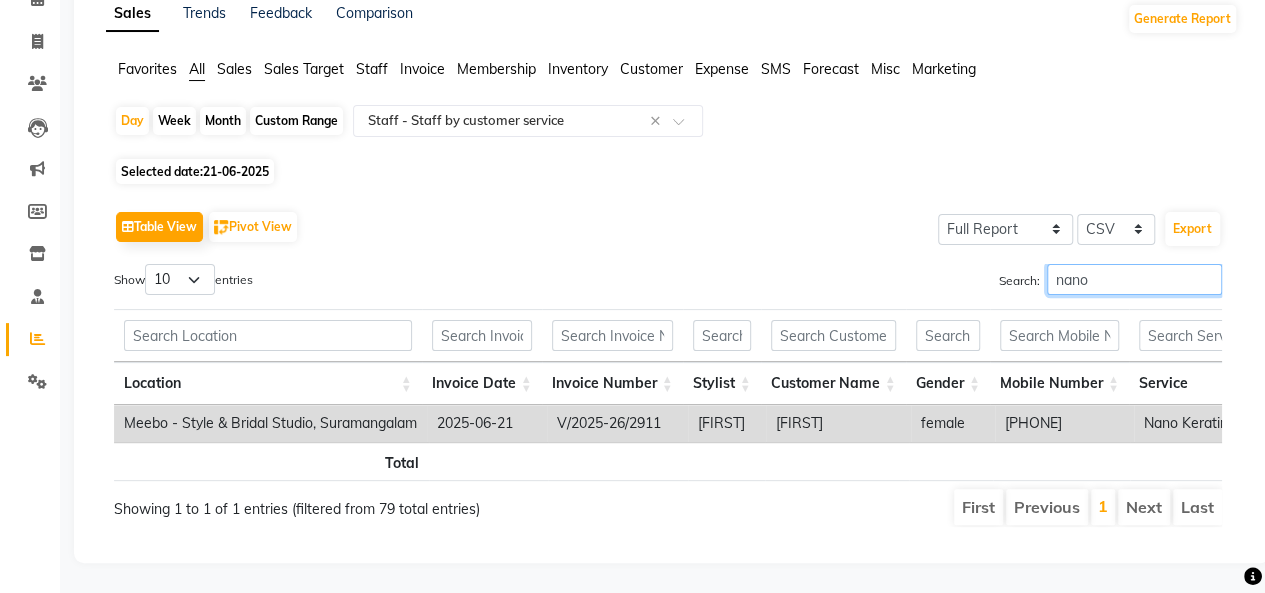 scroll, scrollTop: 0, scrollLeft: 14, axis: horizontal 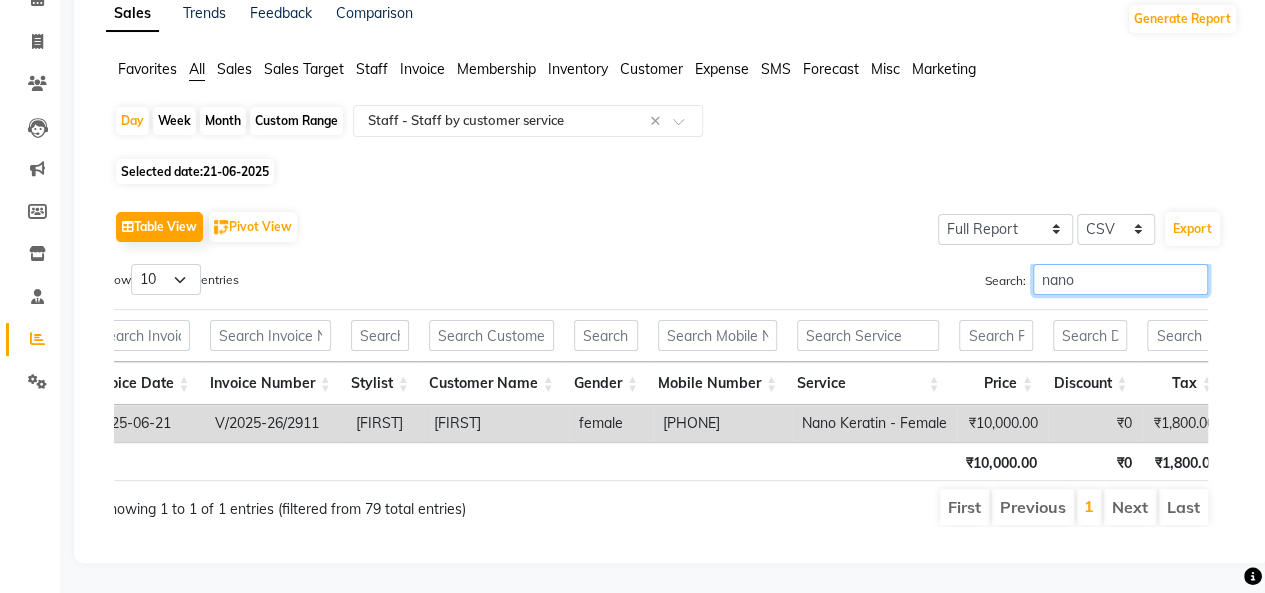 type on "nano" 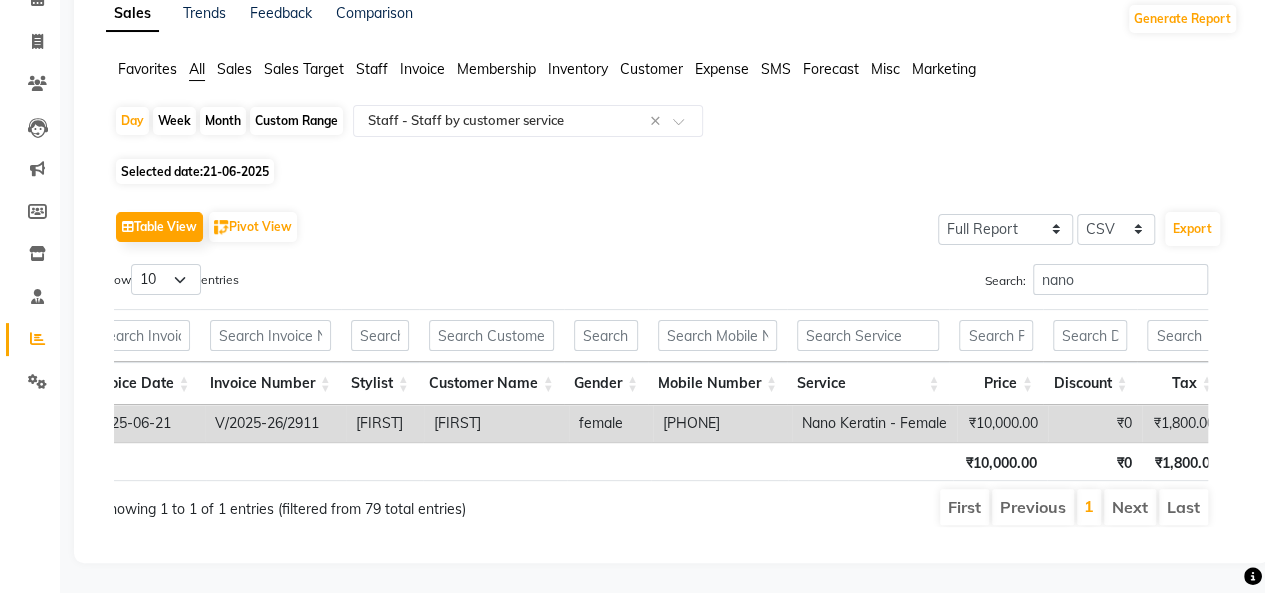 click on "21-06-2025" 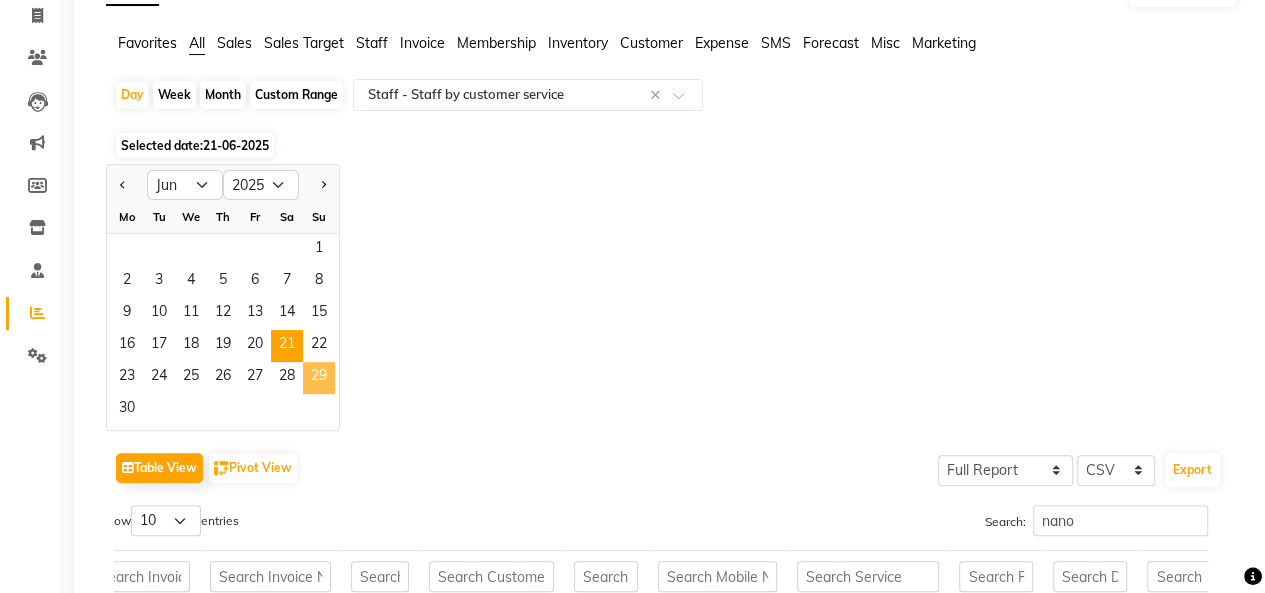 click on "29" 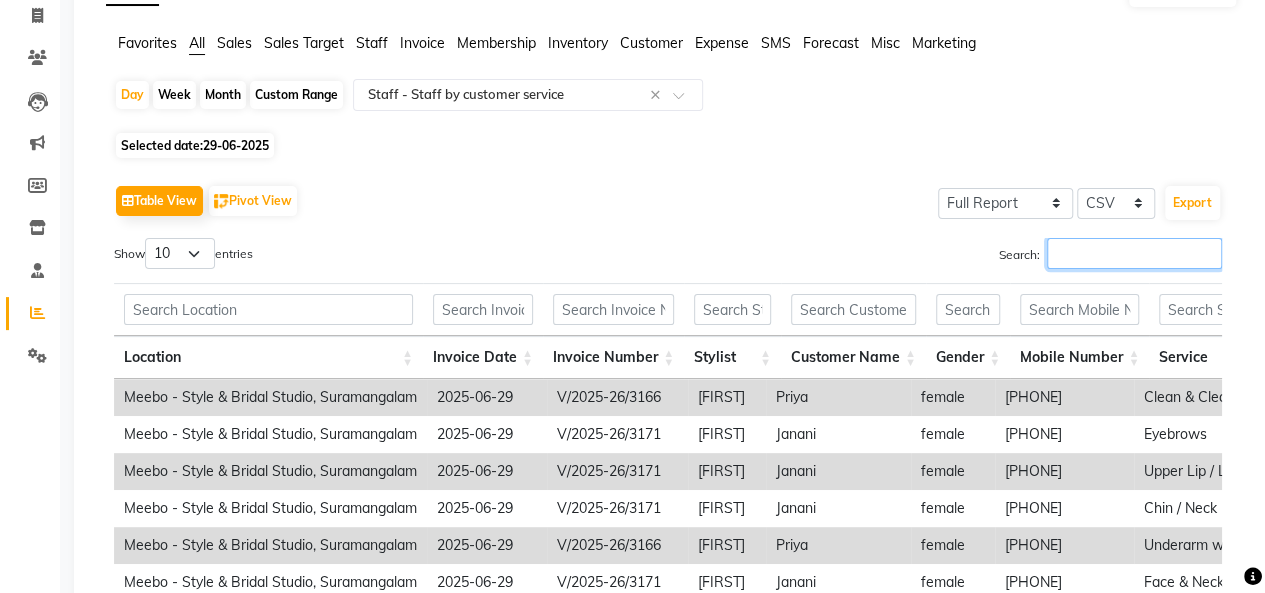 click on "Search:" at bounding box center [1134, 253] 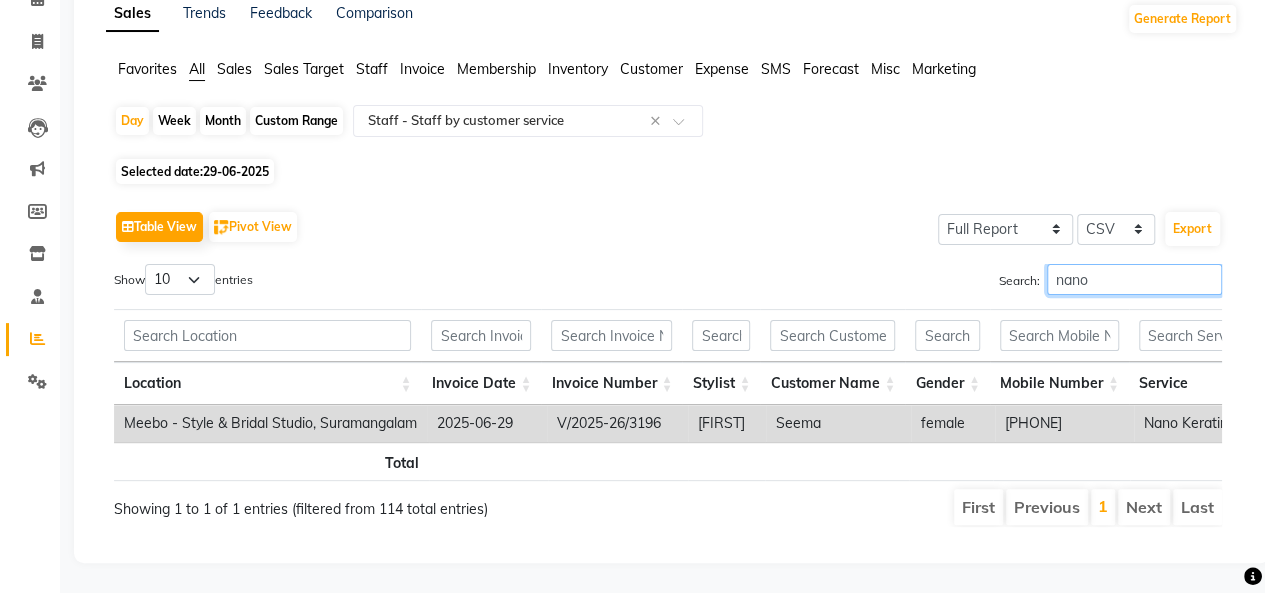 scroll, scrollTop: 0, scrollLeft: 187, axis: horizontal 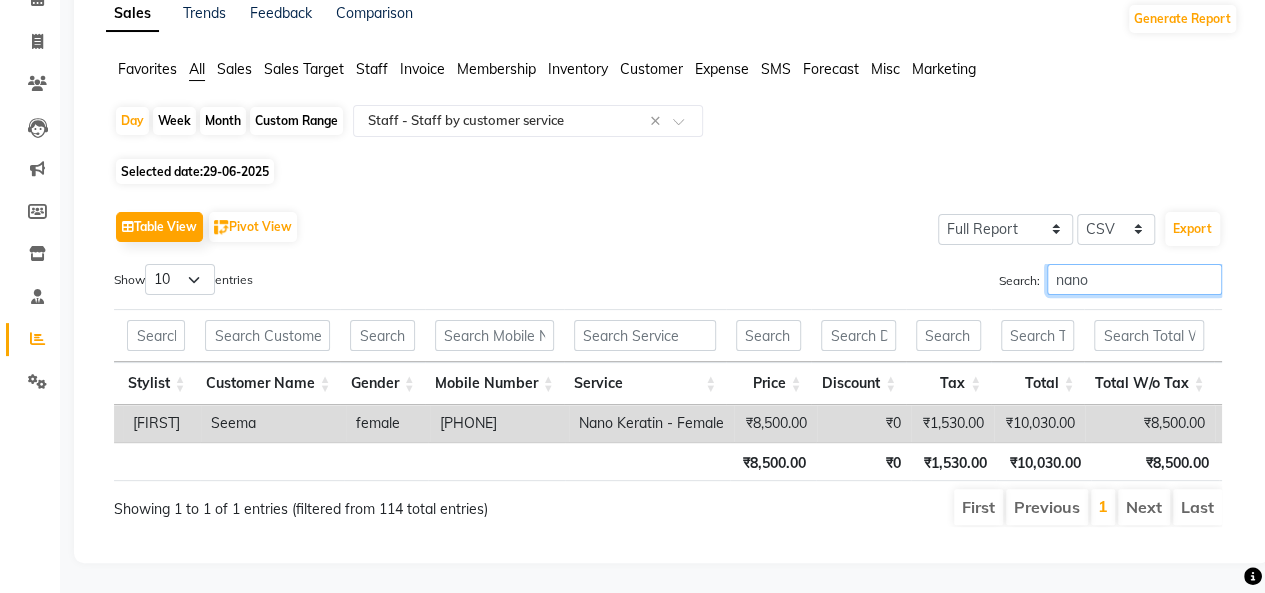 type on "nano" 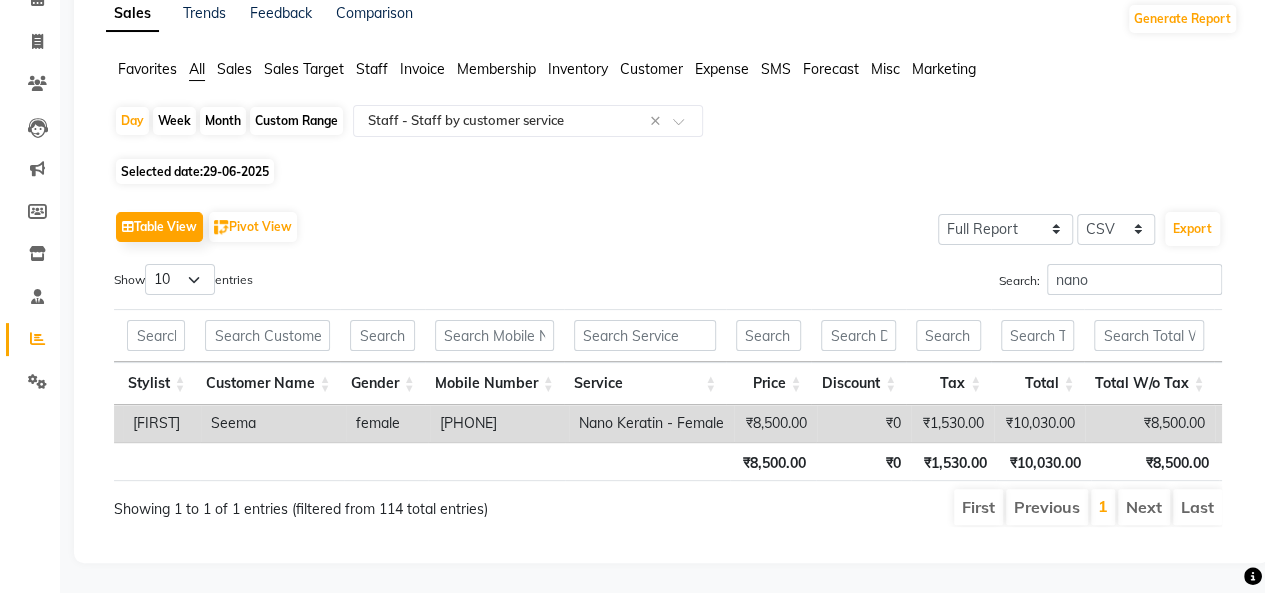 click on "29-06-2025" 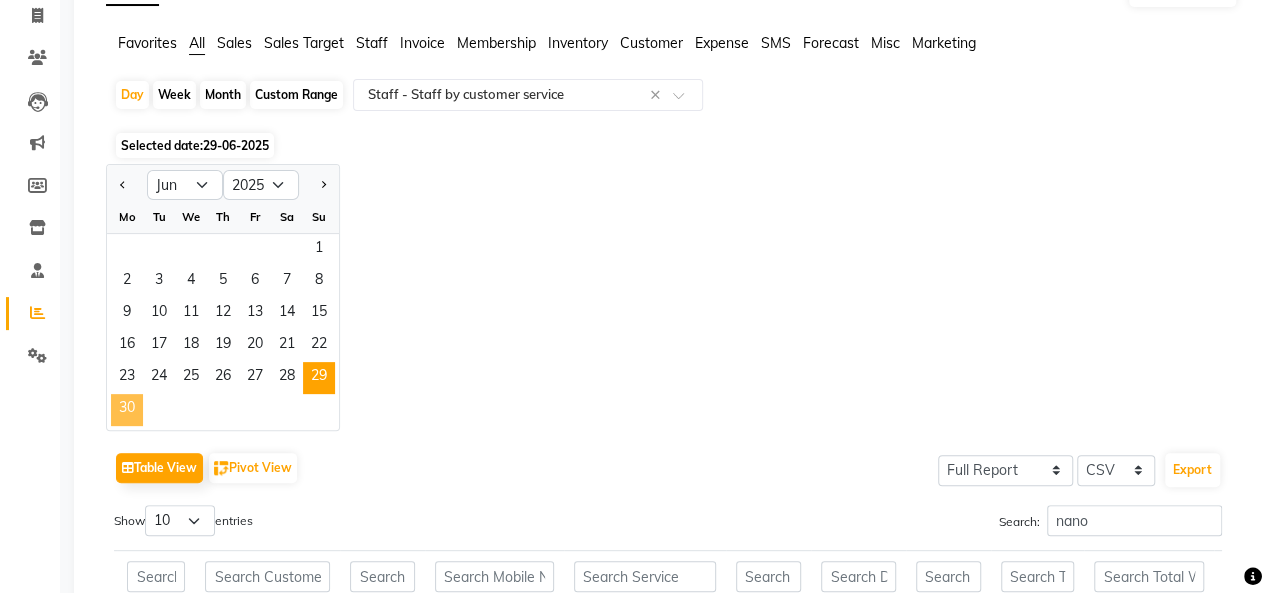 click on "30" 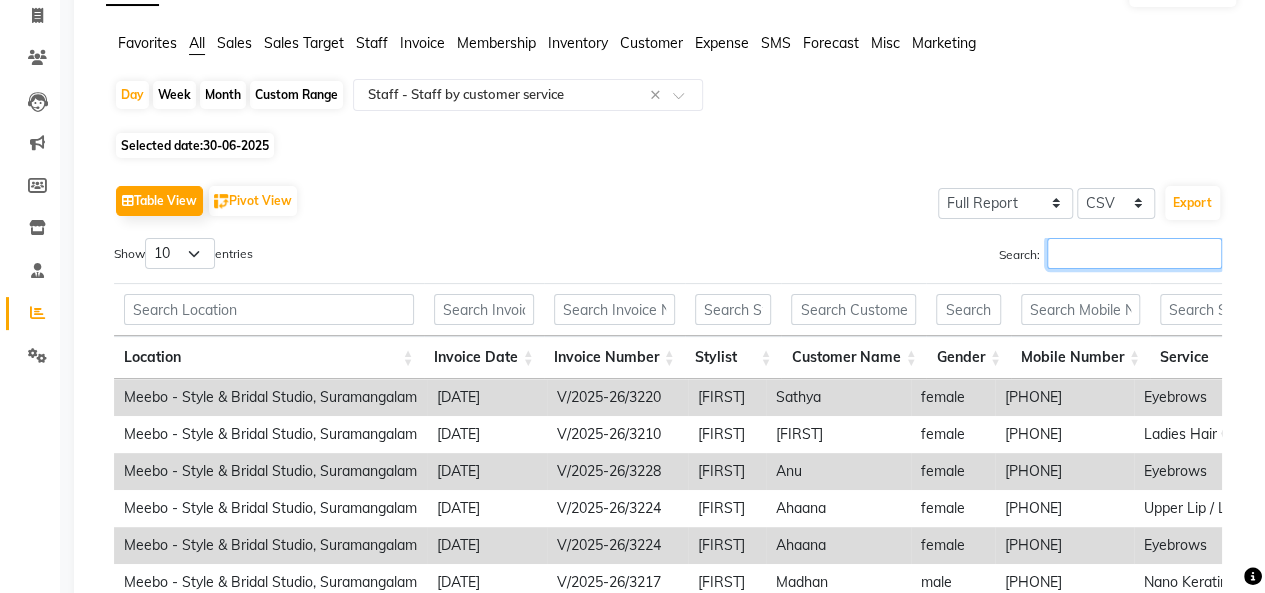 click on "Search:" at bounding box center [1134, 253] 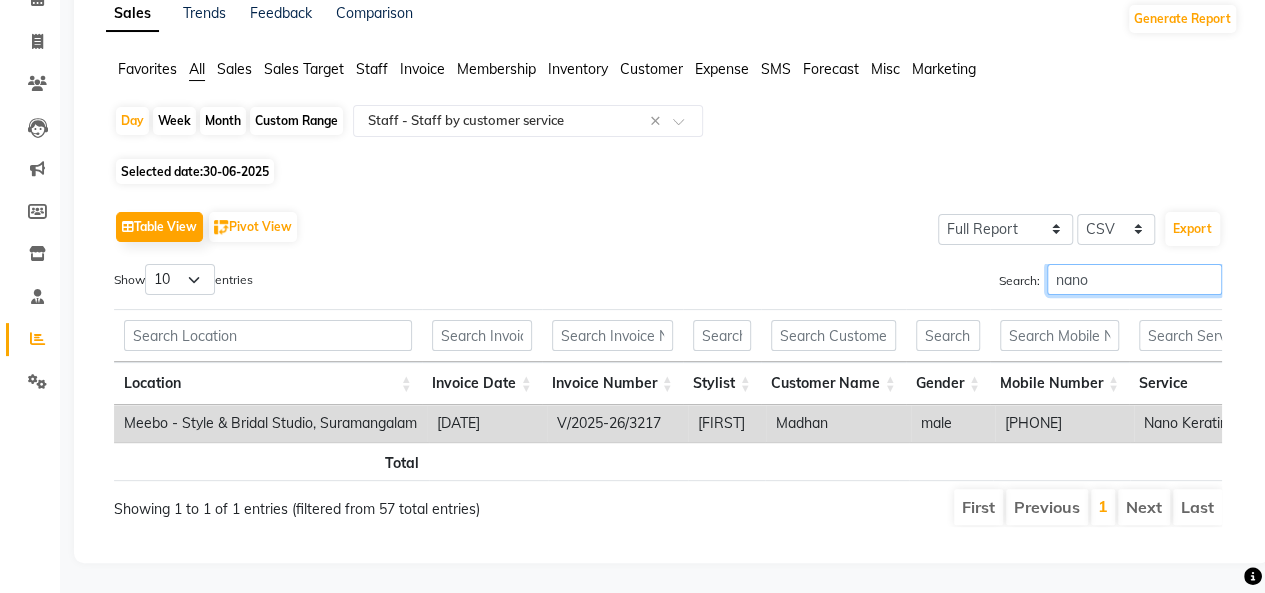 scroll, scrollTop: 0, scrollLeft: 156, axis: horizontal 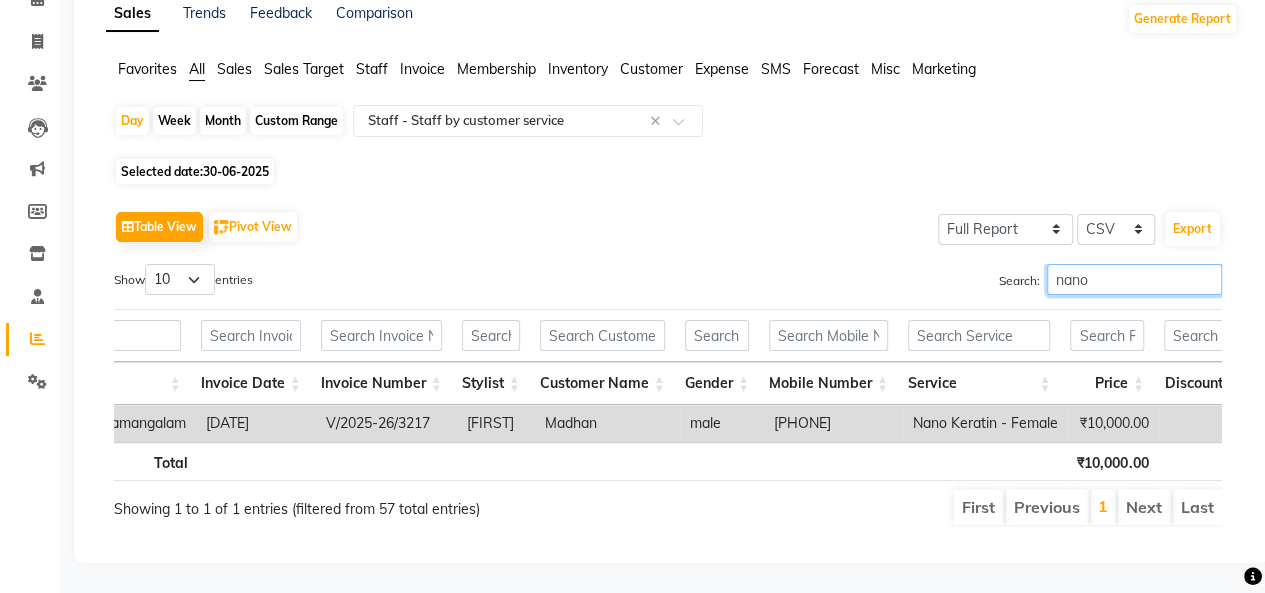 type on "nano" 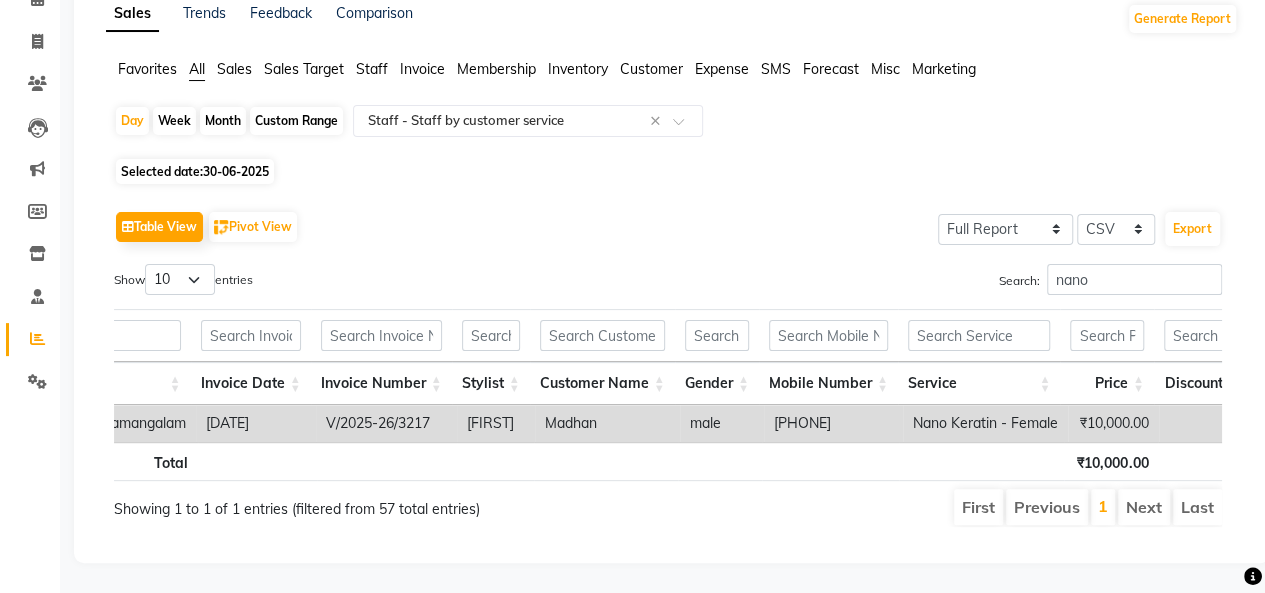 click on "30-06-2025" 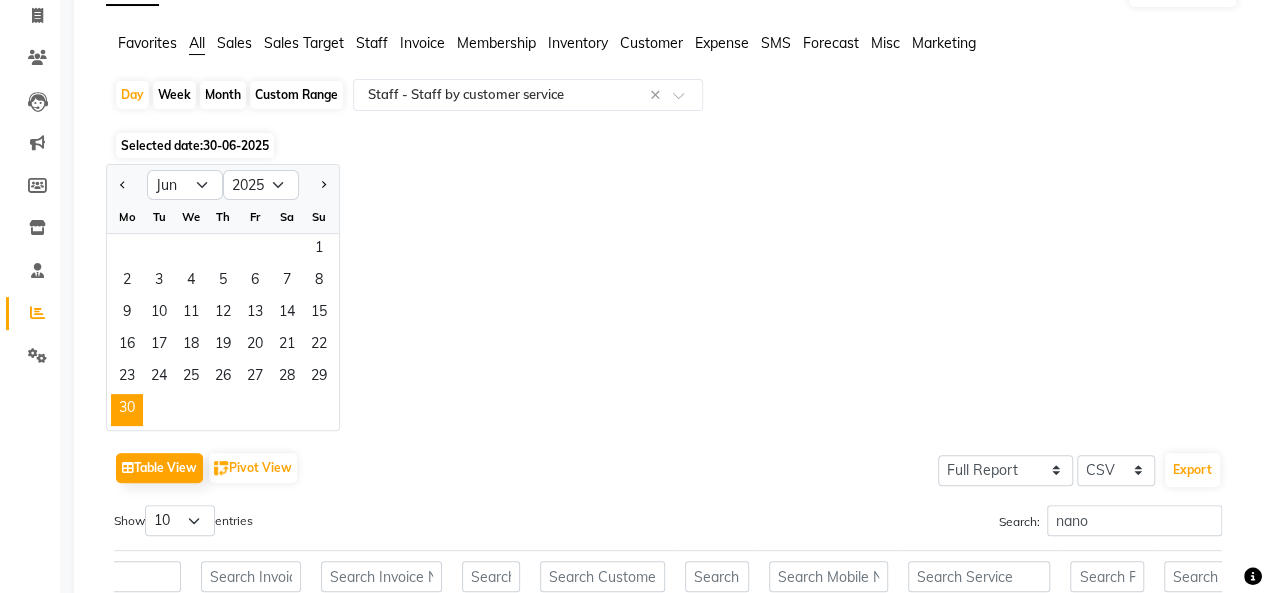 click on "Jan Feb Mar Apr May Jun Jul Aug Sep Oct Nov Dec 2015 2016 2017 2018 2019 2020 2021 2022 2023 2024 2025 2026 2027 2028 2029 2030 2031 2032 2033 2034 2035 Mo Tu We Th Fr Sa Su  1   2   3   4   5   6   7   8   9   10   11   12   13   14   15   16   17   18   19   20   21   22   23   24   25   26   27   28   29   30" 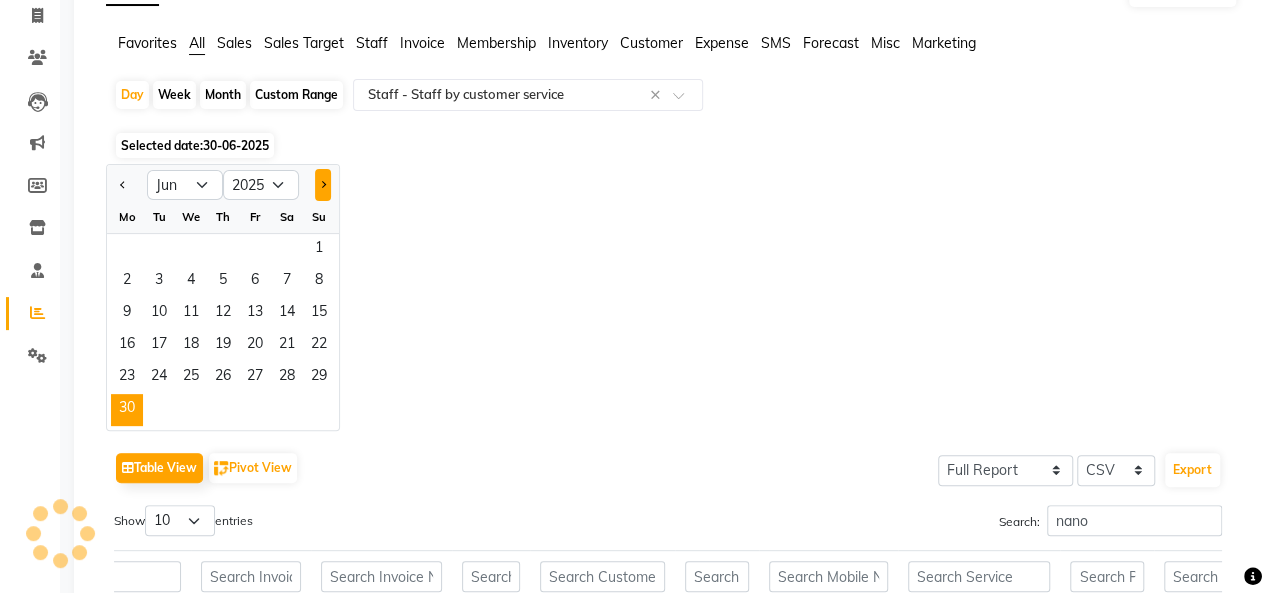 click 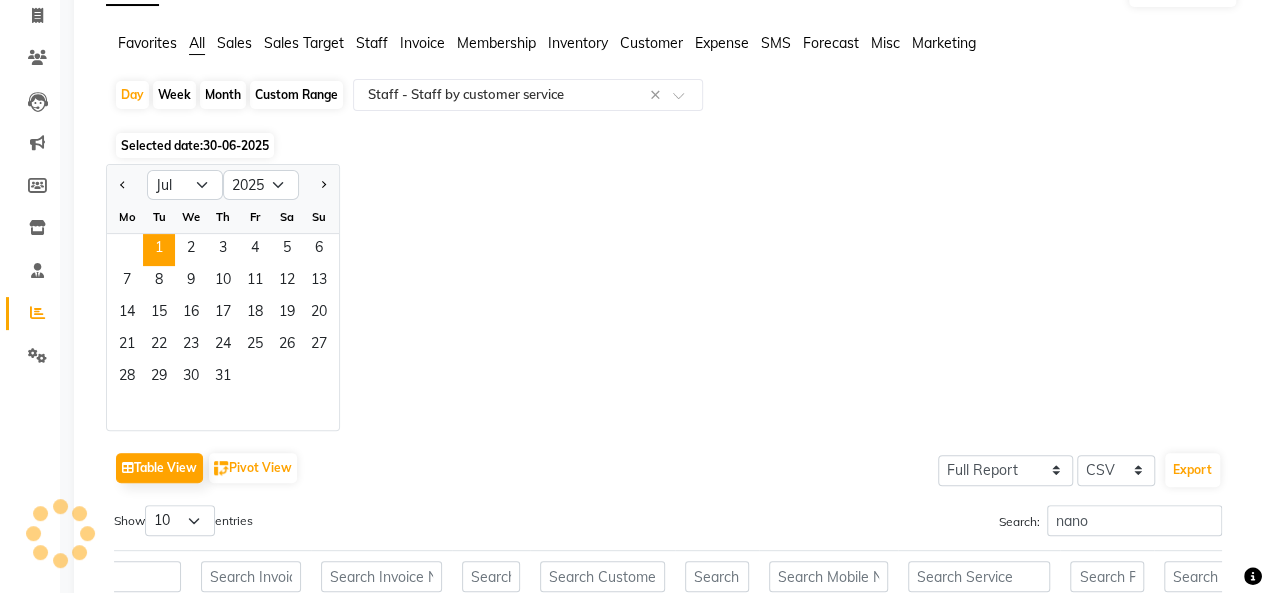 click on "1" 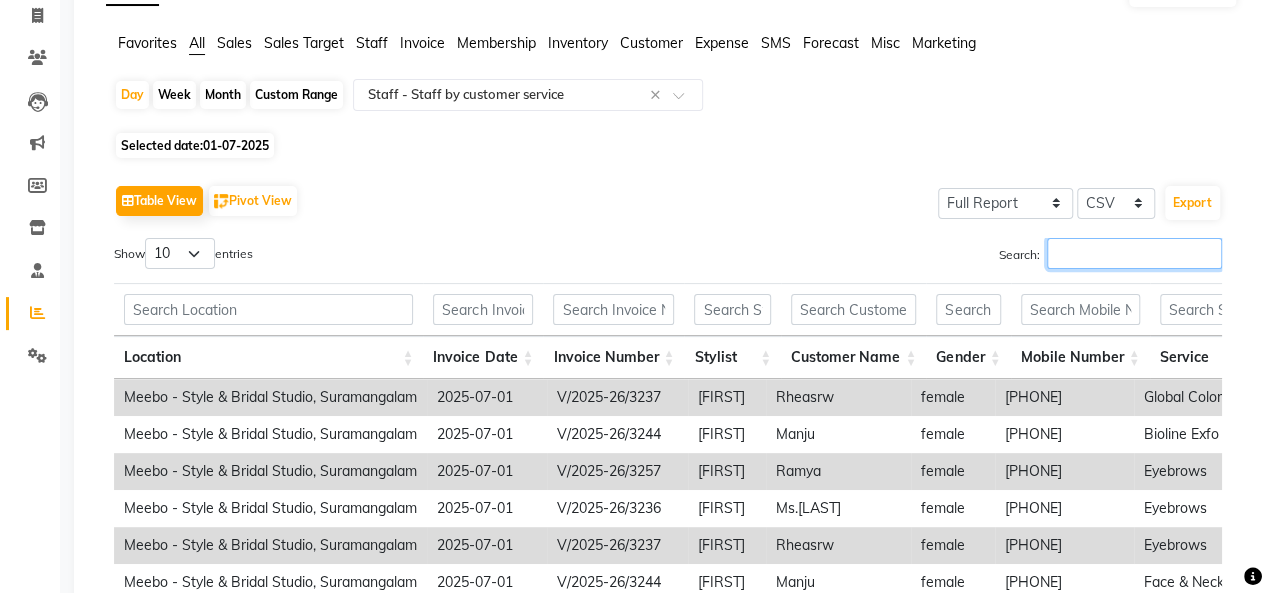 click on "Search:" at bounding box center (1134, 253) 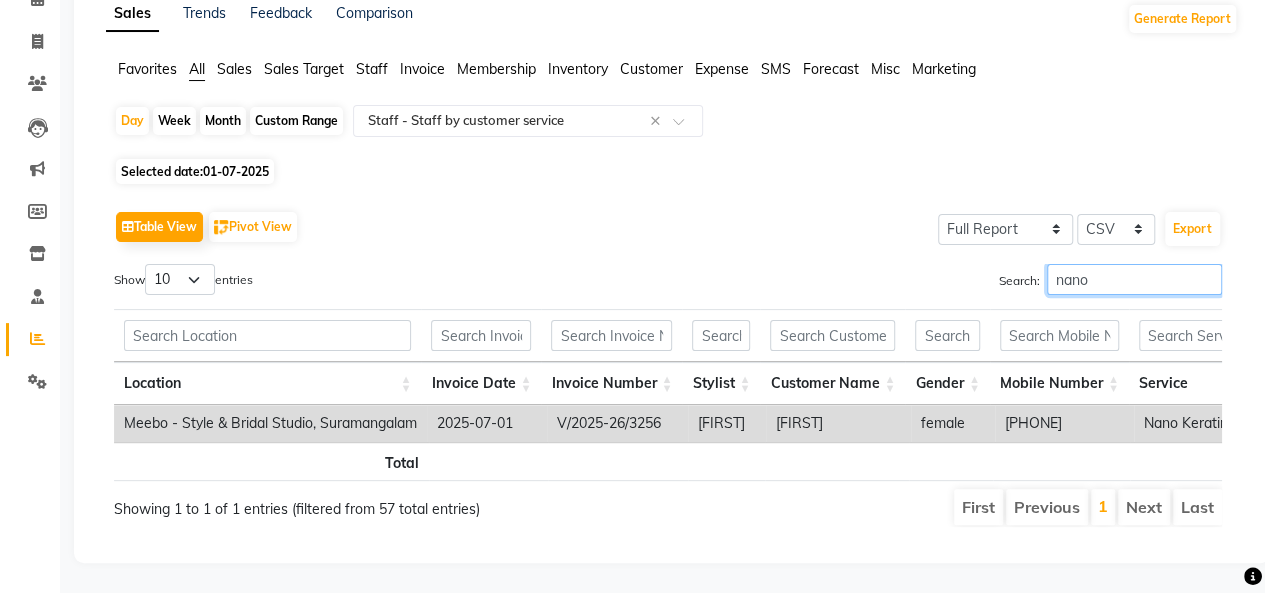 scroll, scrollTop: 0, scrollLeft: 969, axis: horizontal 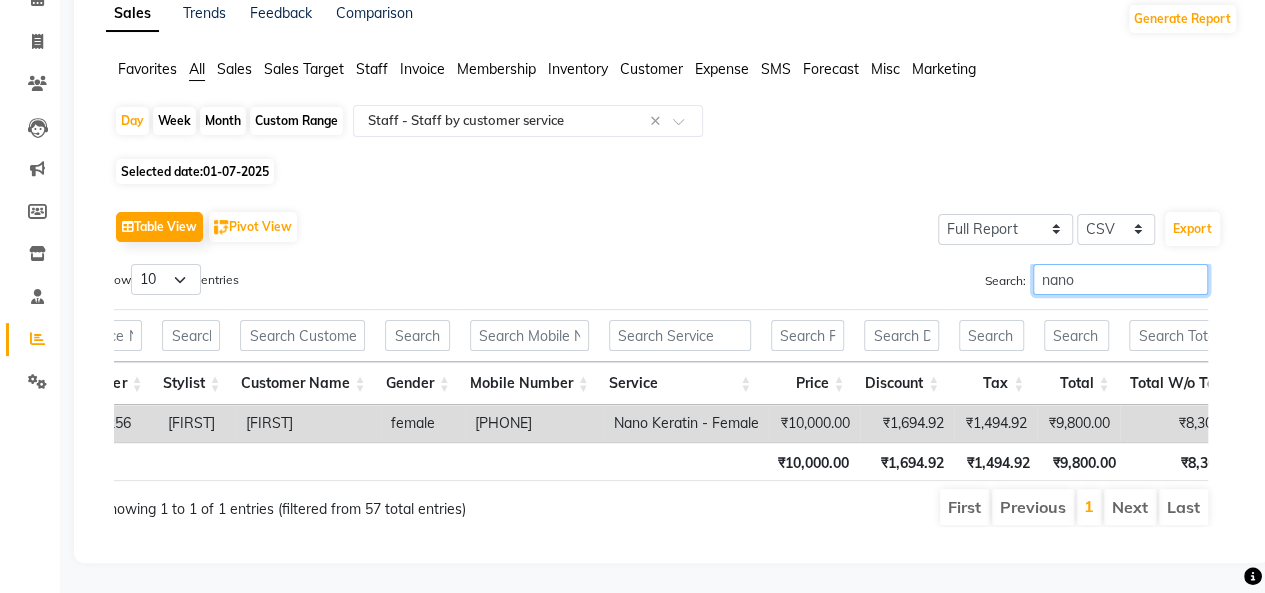 type on "nano" 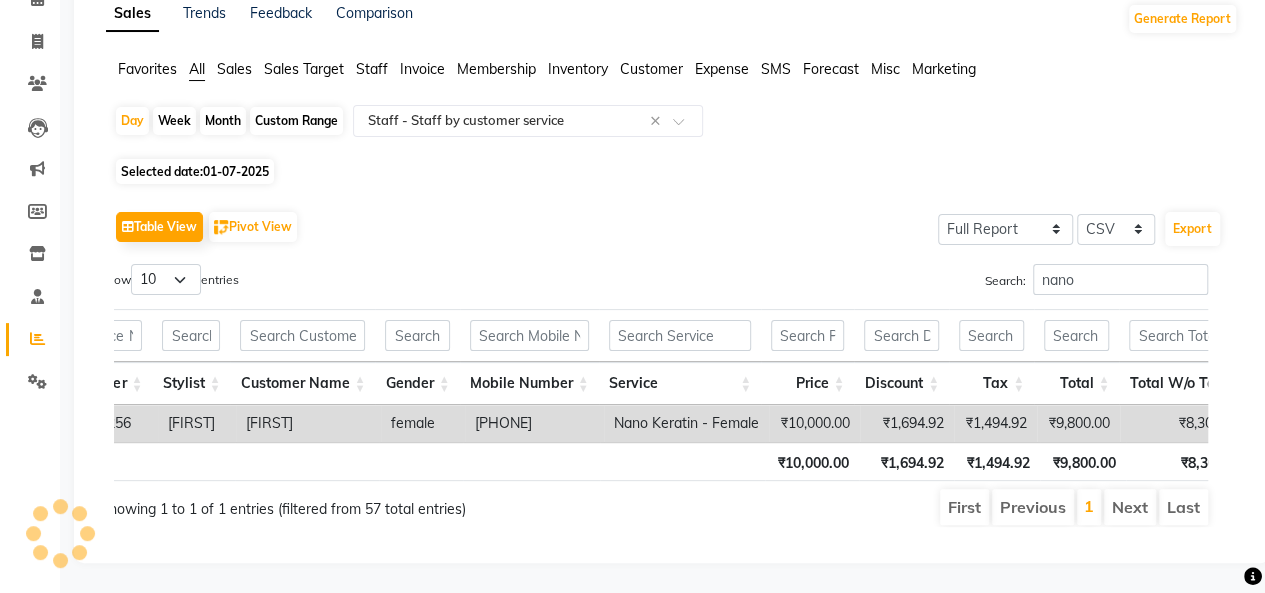 click on "Selected date:  01-07-2025" 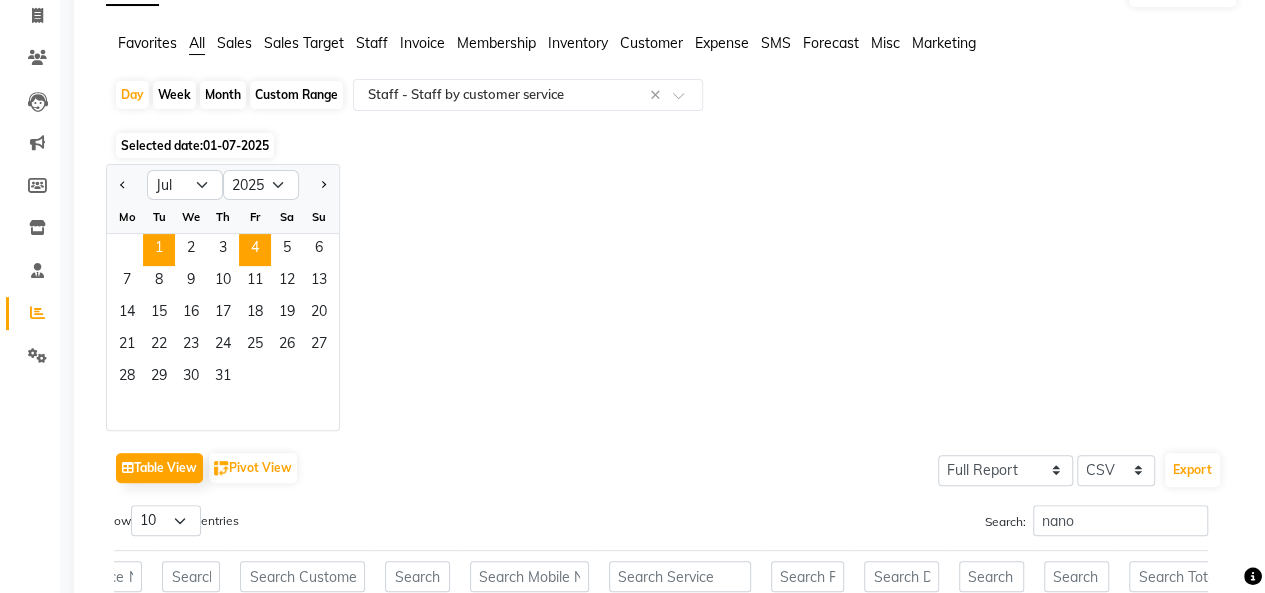 click on "4" 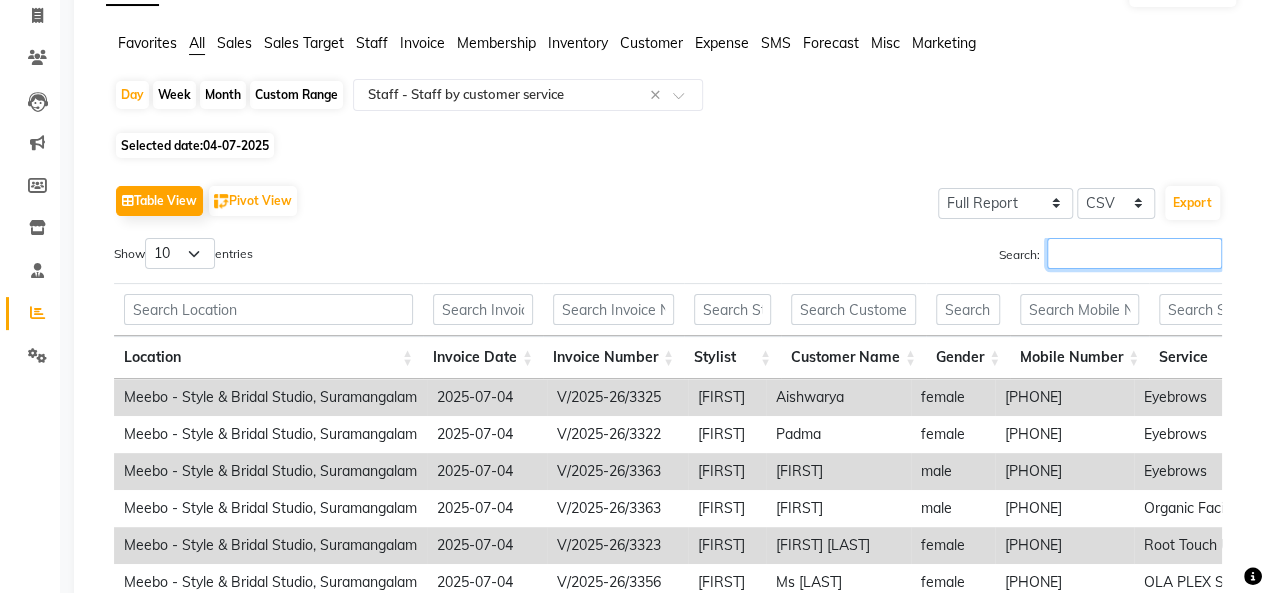 click on "Search:" at bounding box center [1134, 253] 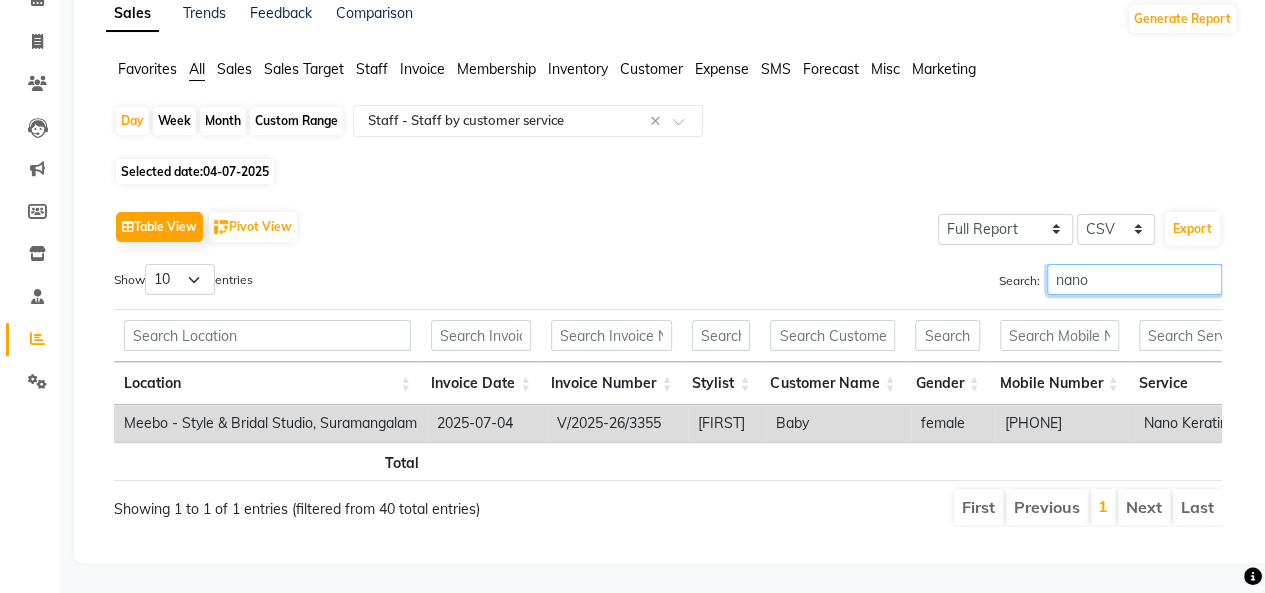 scroll, scrollTop: 0, scrollLeft: 14, axis: horizontal 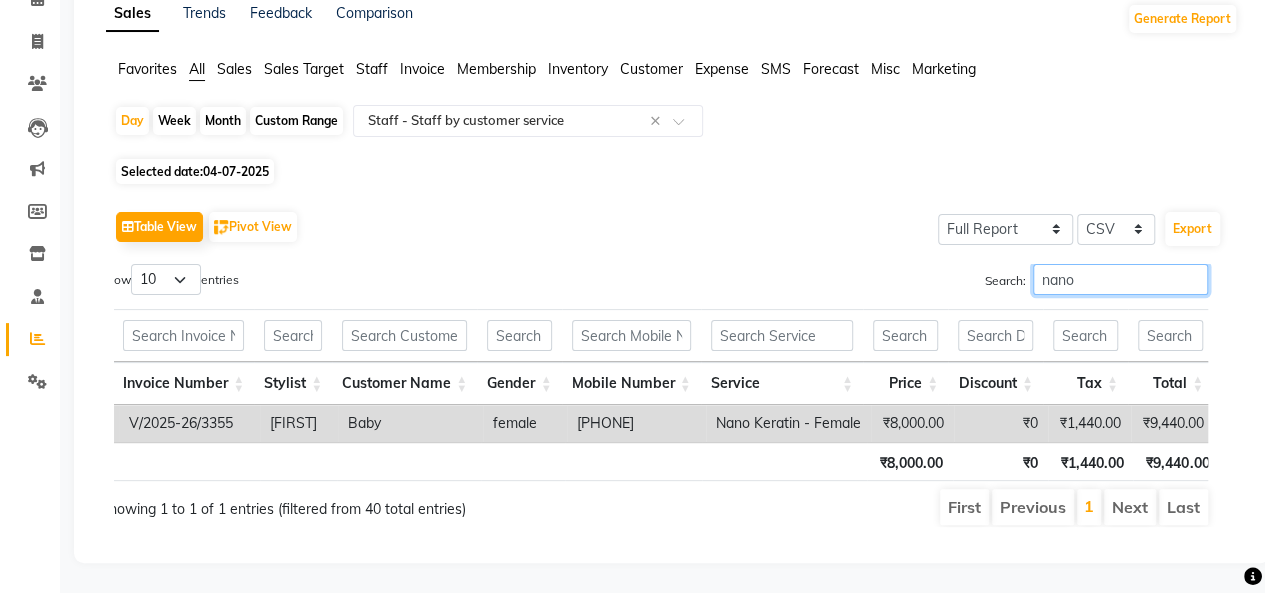 type on "nano" 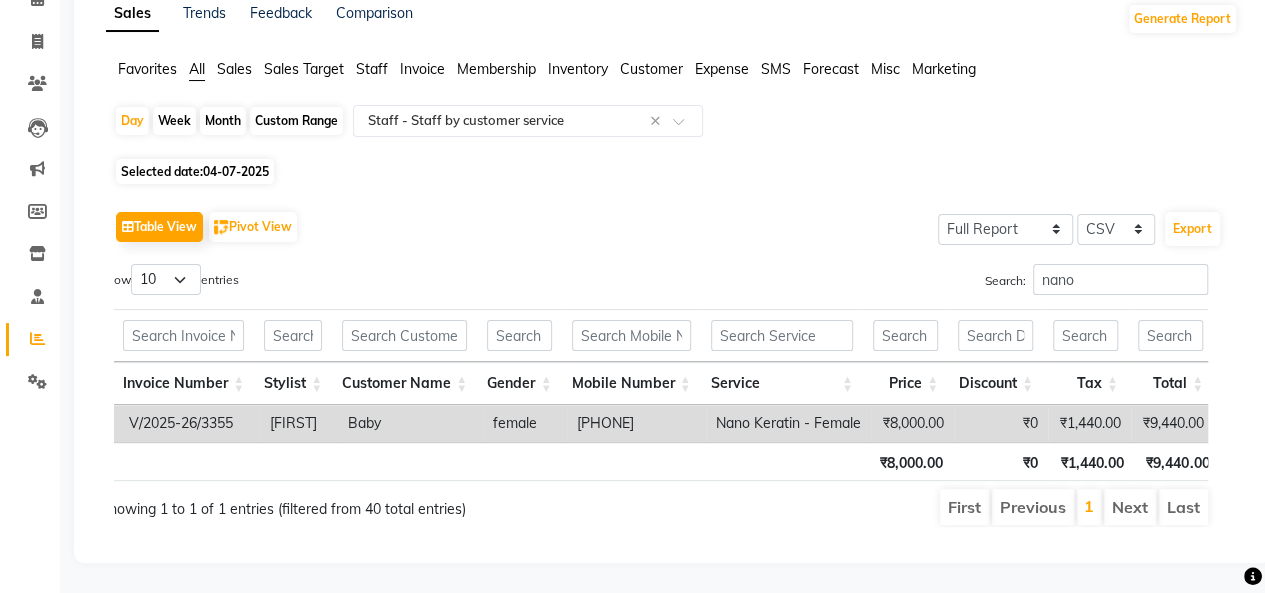click on "04-07-2025" 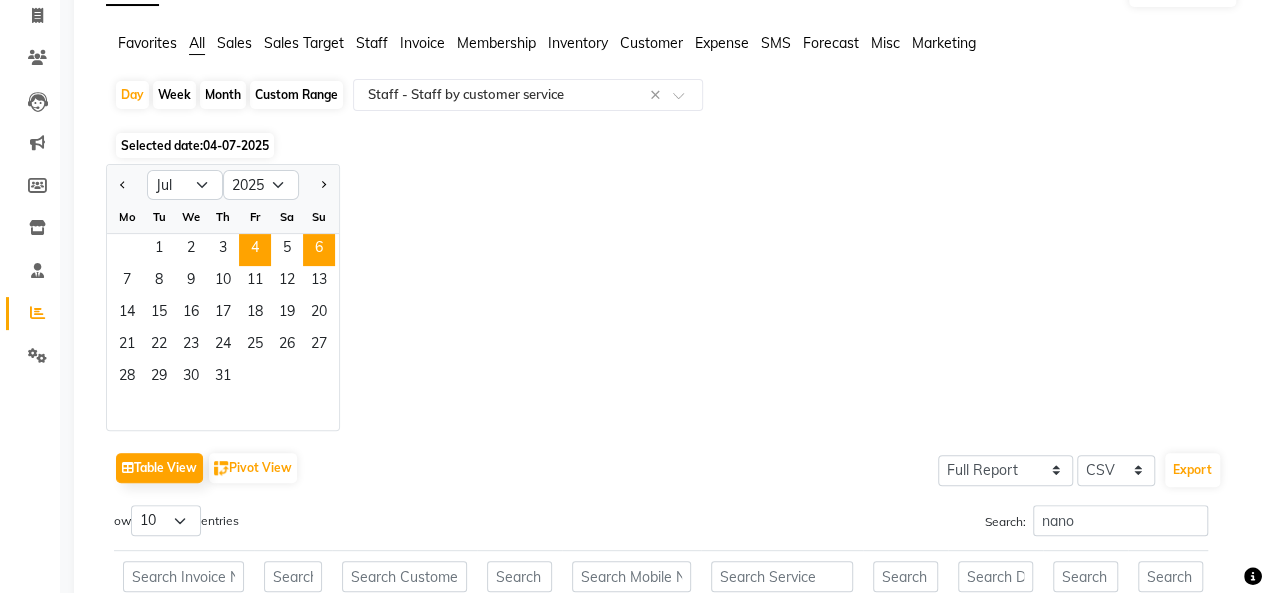 click on "6" 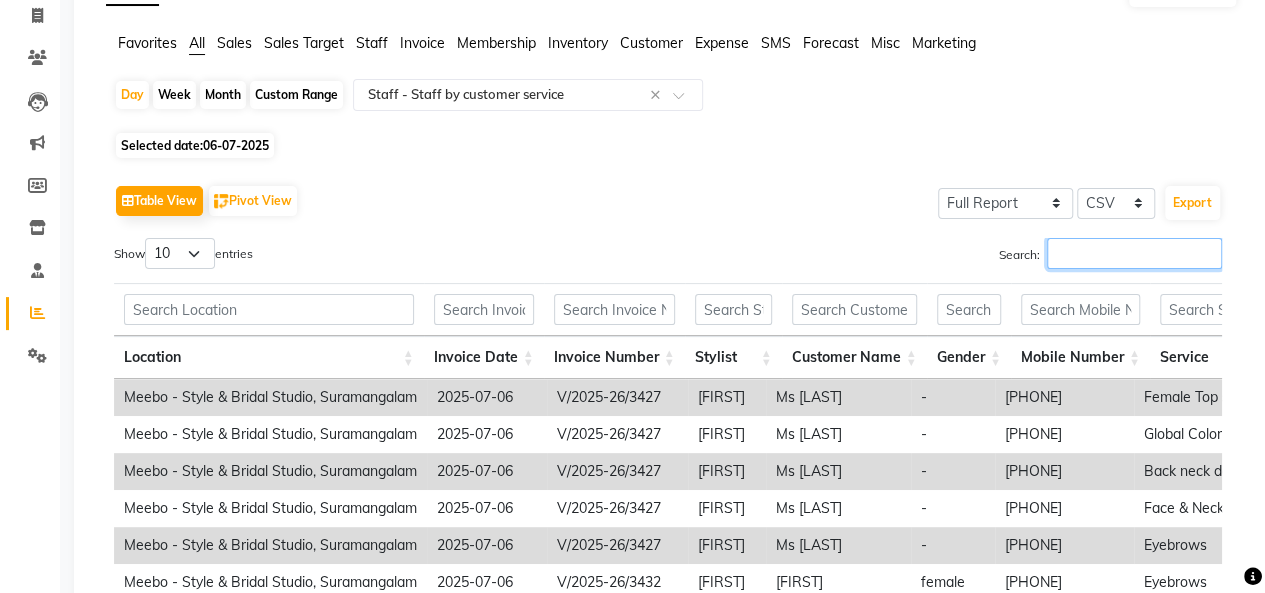 click on "Search:" at bounding box center (1134, 253) 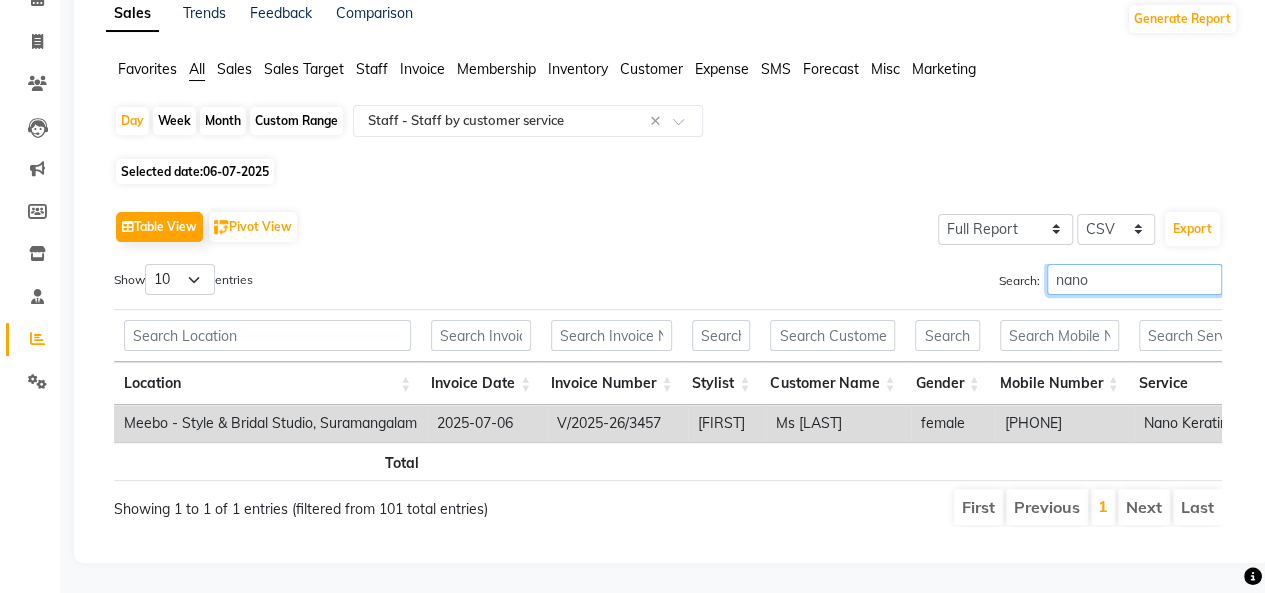 type on "nano" 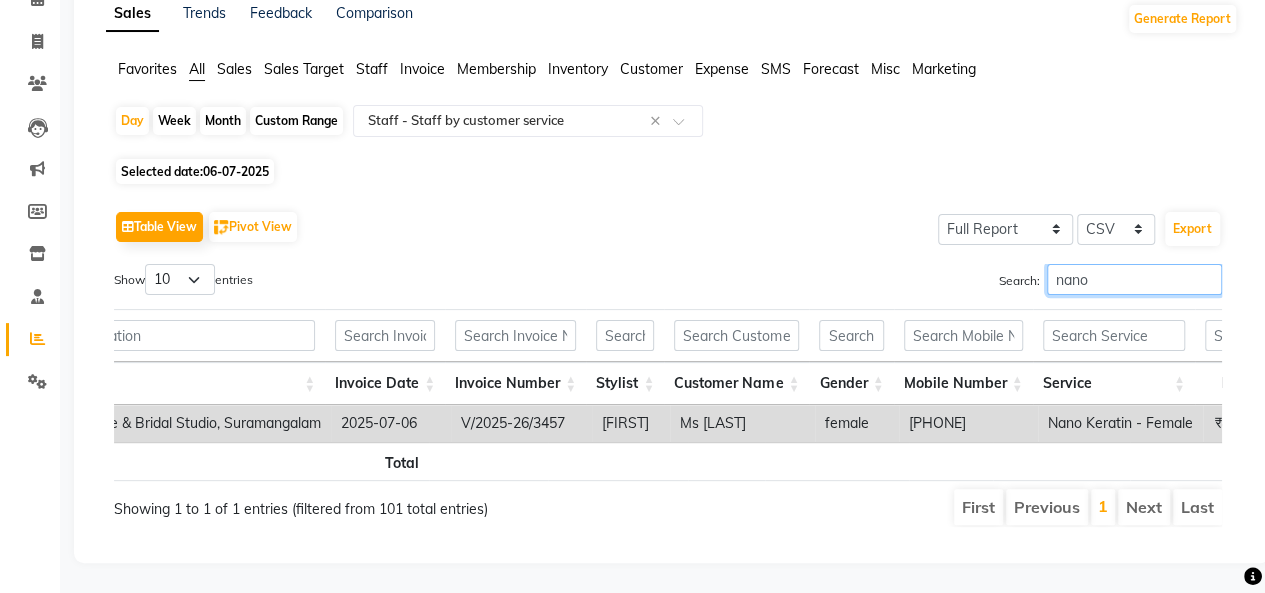 scroll, scrollTop: 0, scrollLeft: 96, axis: horizontal 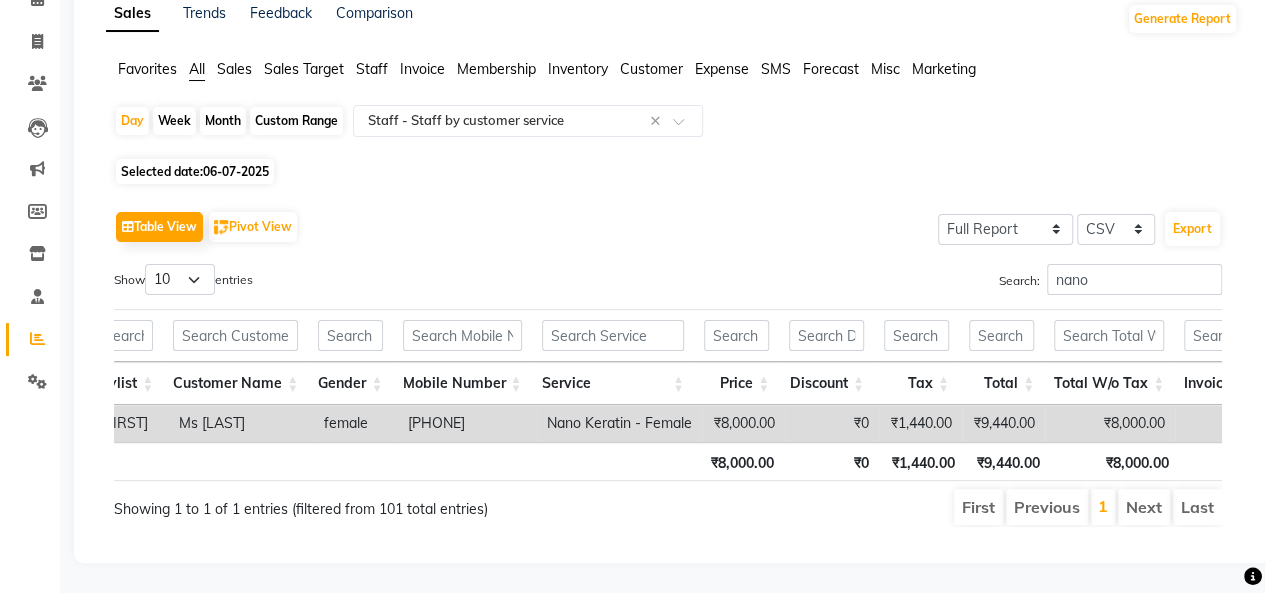 click on "06-07-2025" 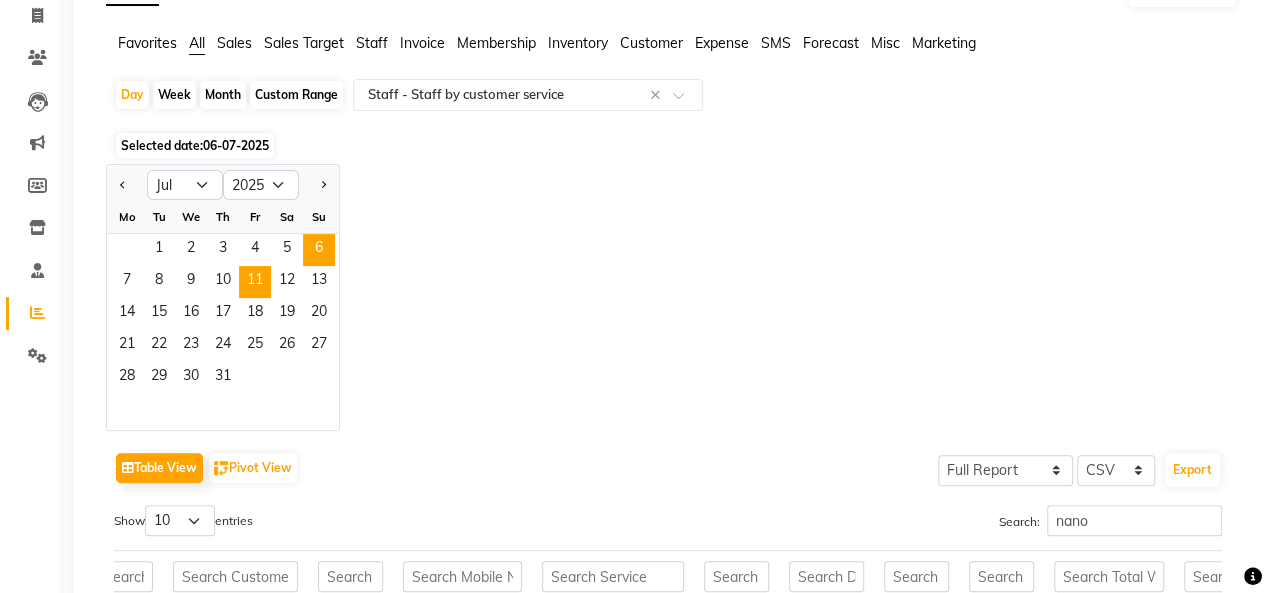 click on "11" 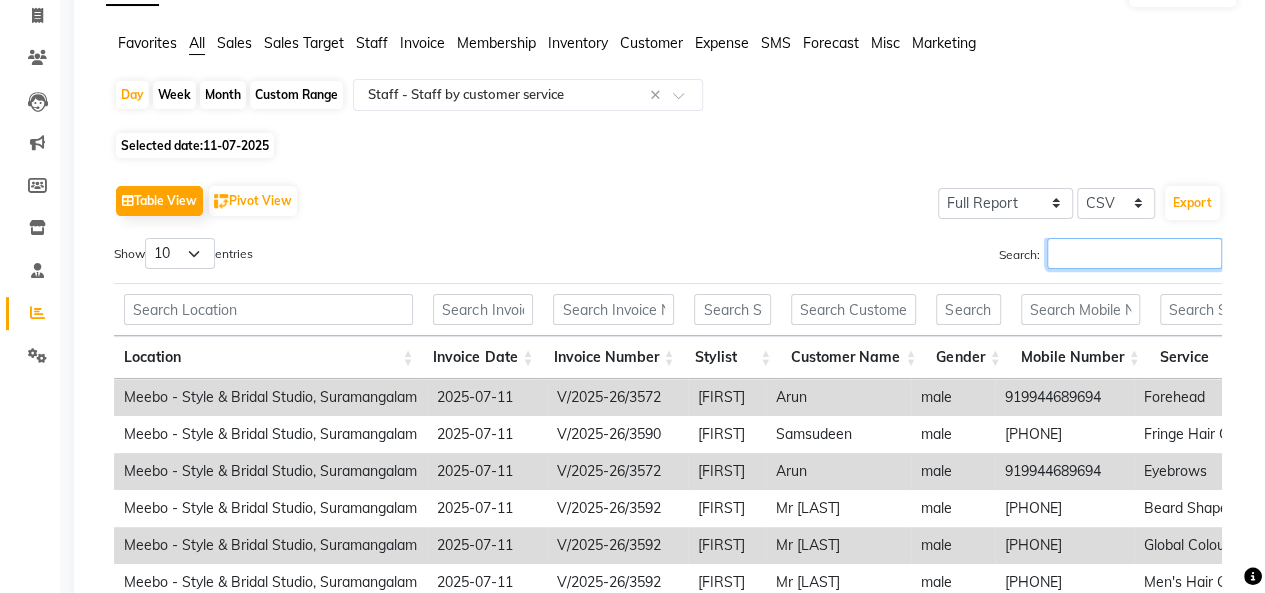 click on "Search:" at bounding box center [1134, 253] 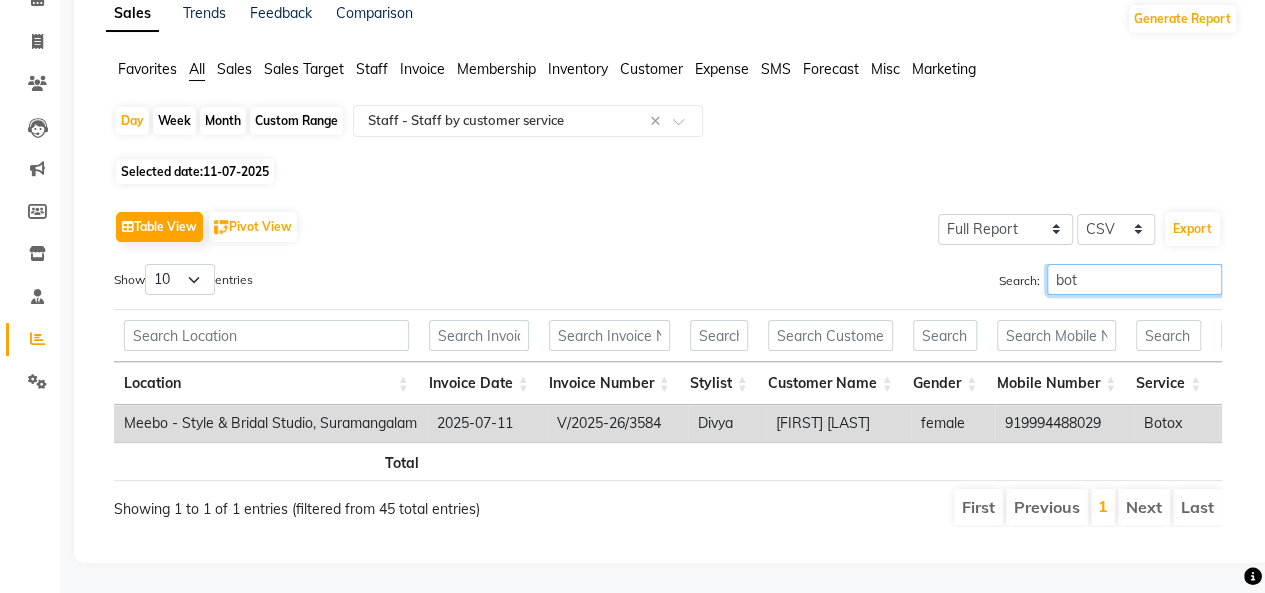 scroll, scrollTop: 0, scrollLeft: 964, axis: horizontal 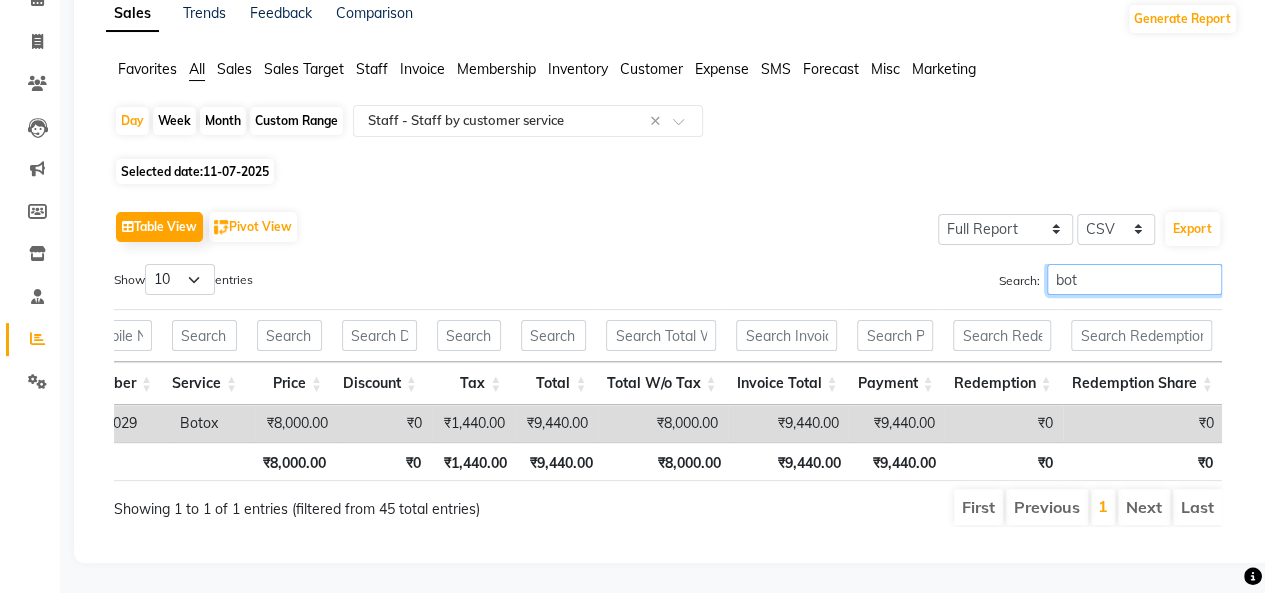 type on "bot" 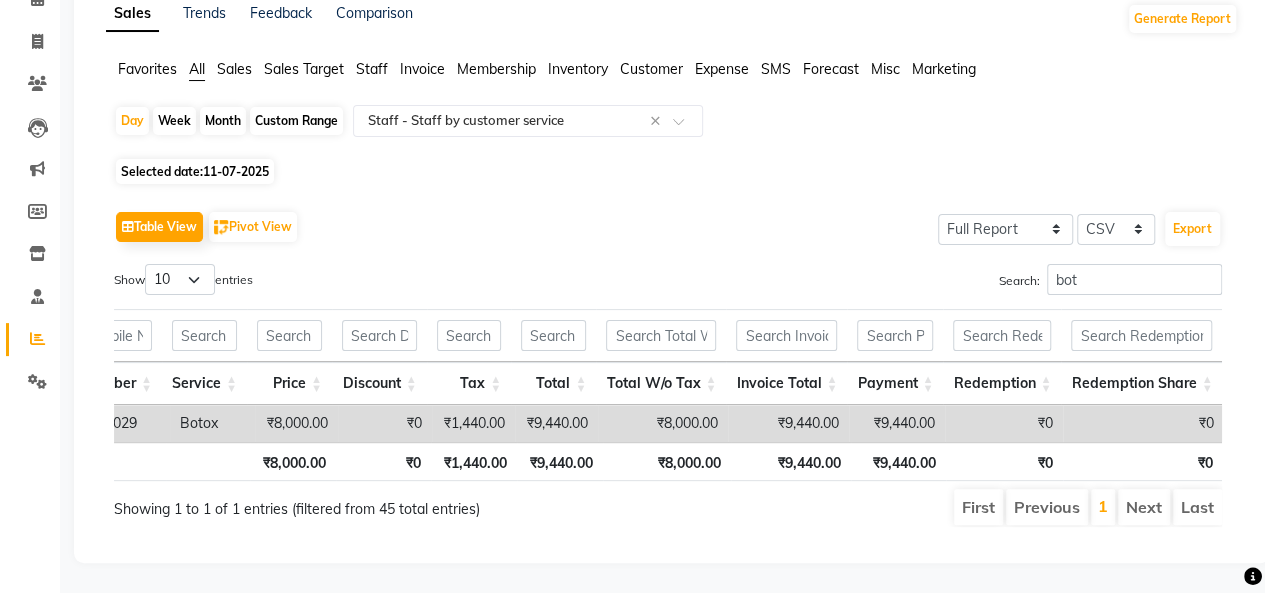 click on "Selected date:  [DATE]" 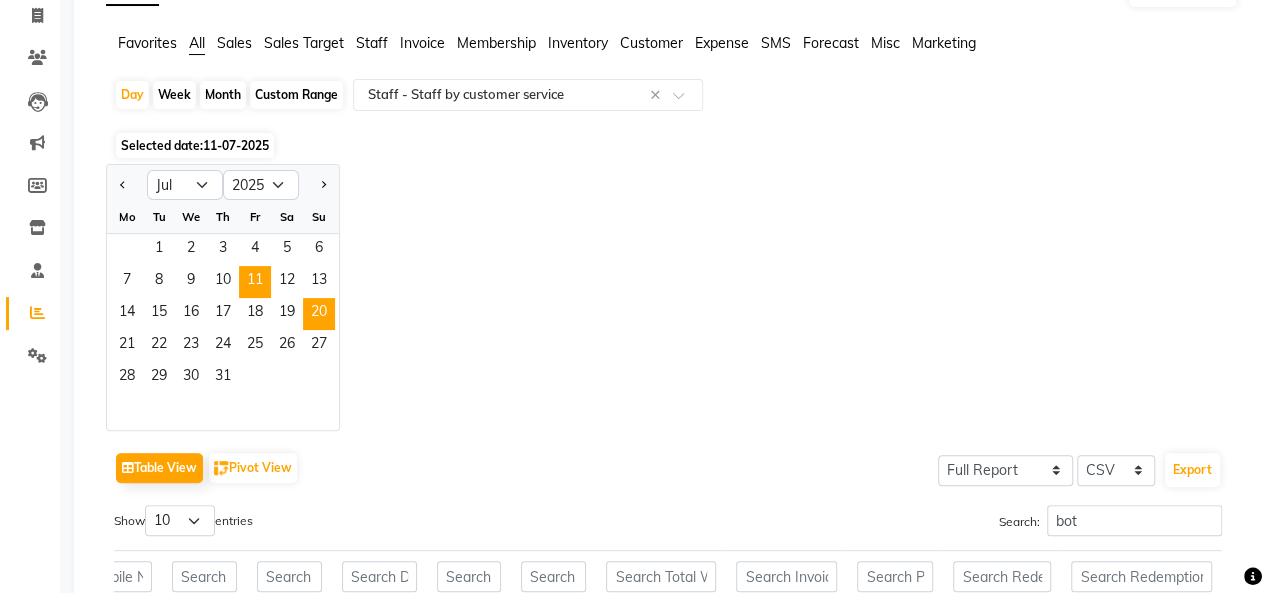 click on "20" 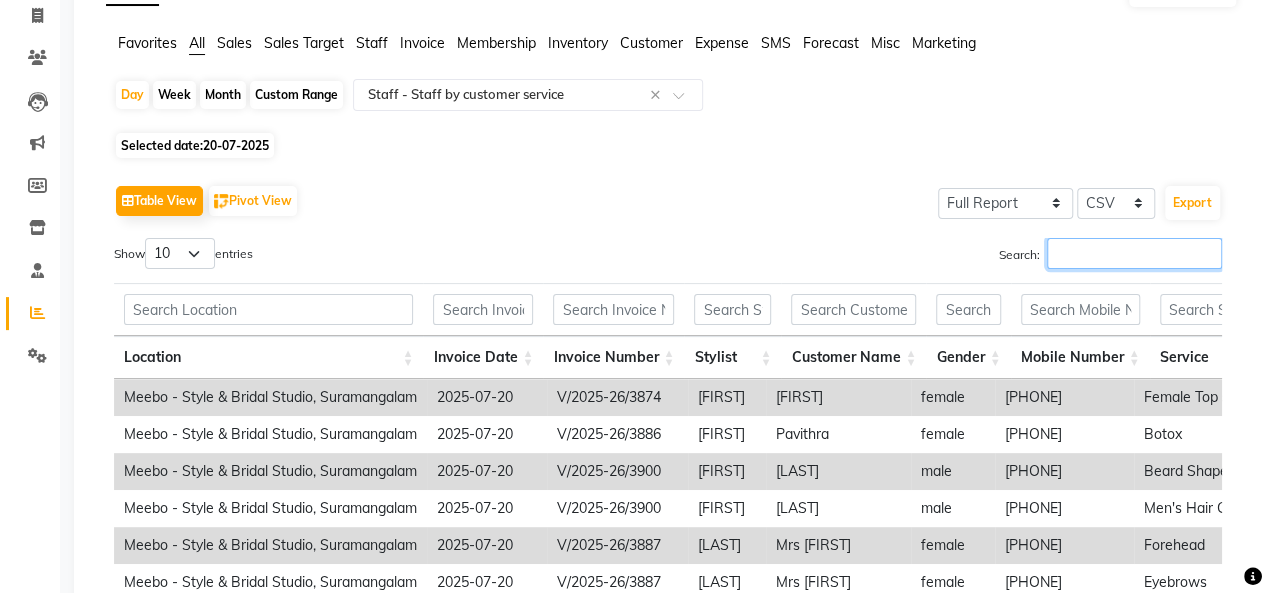 click on "Search:" at bounding box center (1134, 253) 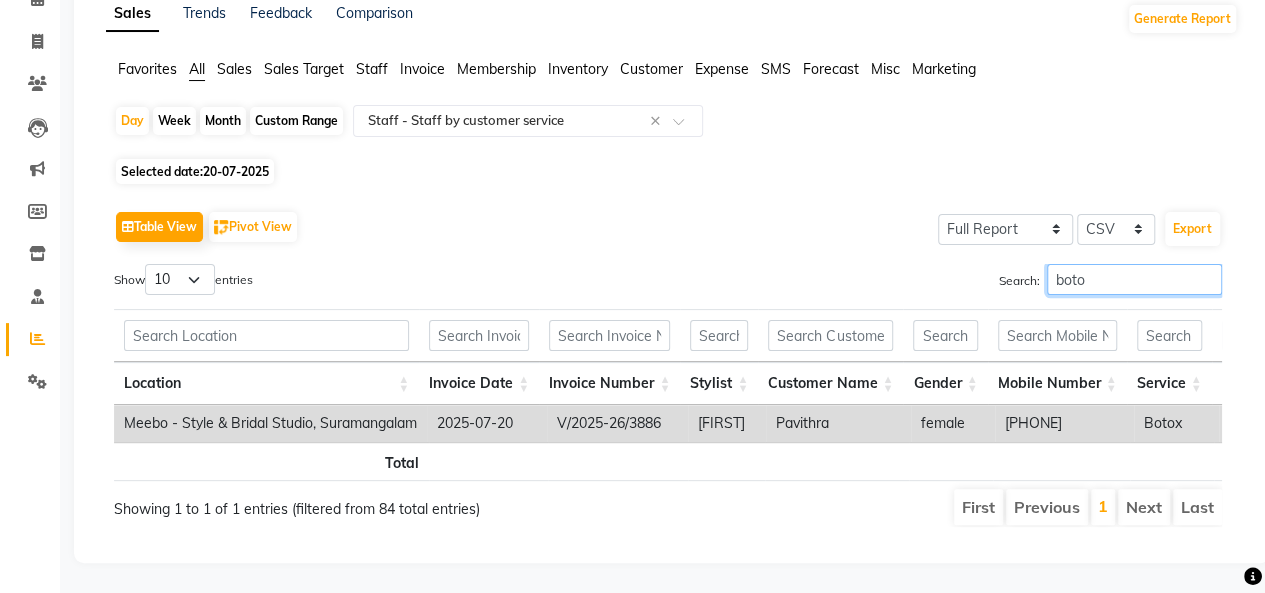 scroll, scrollTop: 0, scrollLeft: 123, axis: horizontal 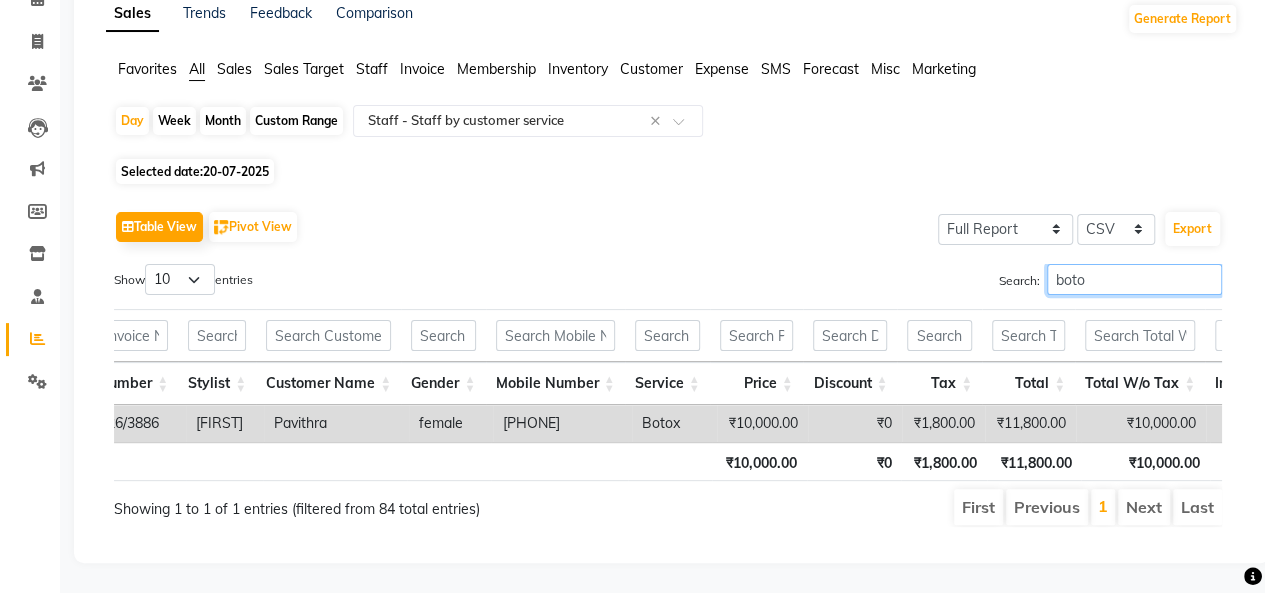 type on "boto" 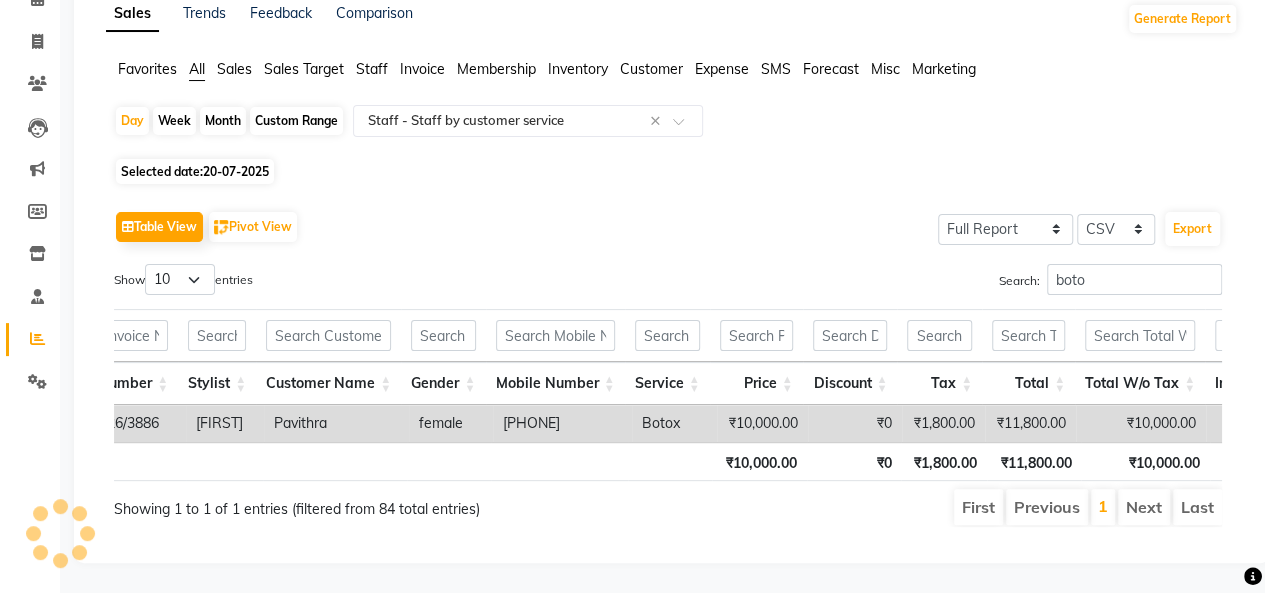 click on "Selected date:  20-07-2025" 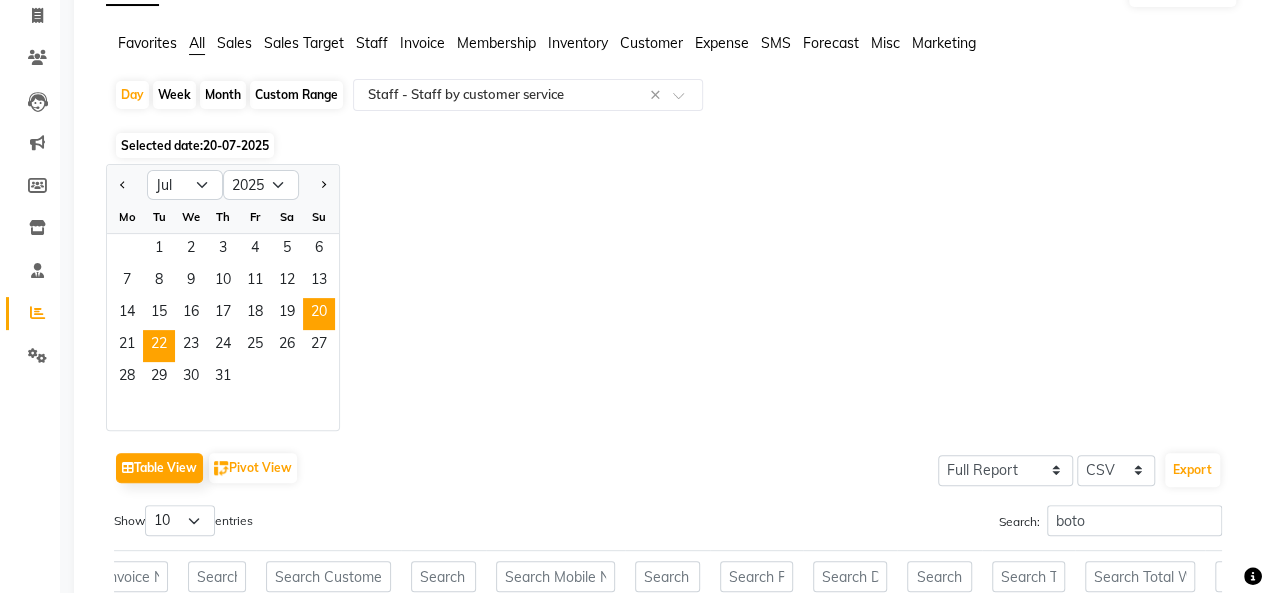 click on "22" 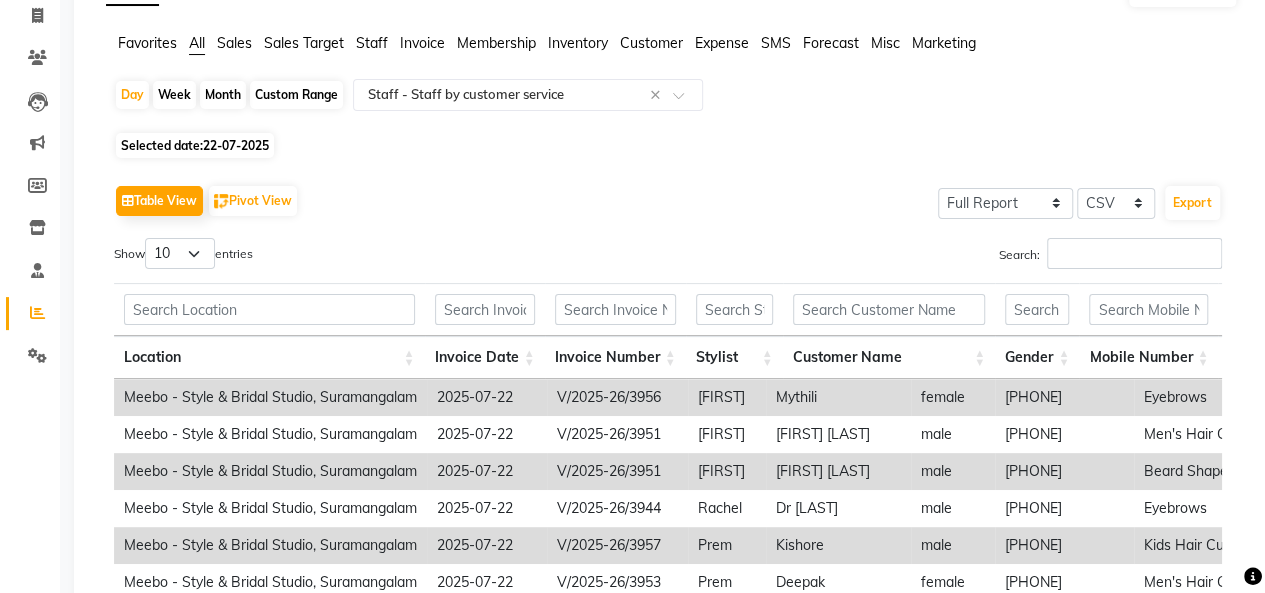 click on "22-07-2025" 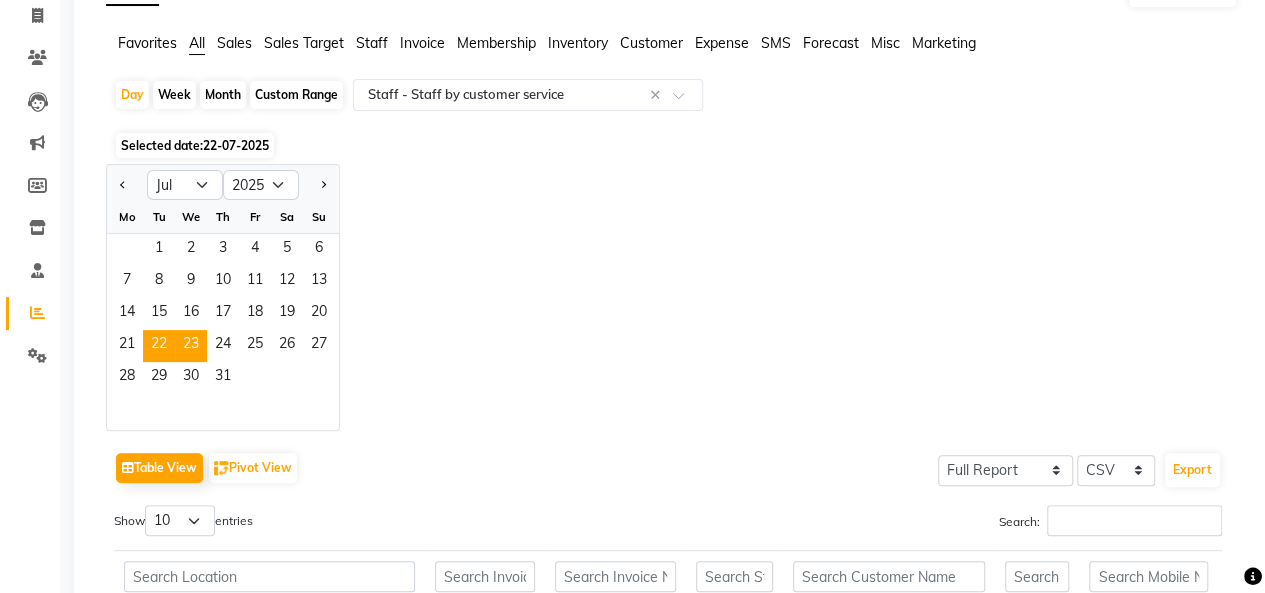click on "23" 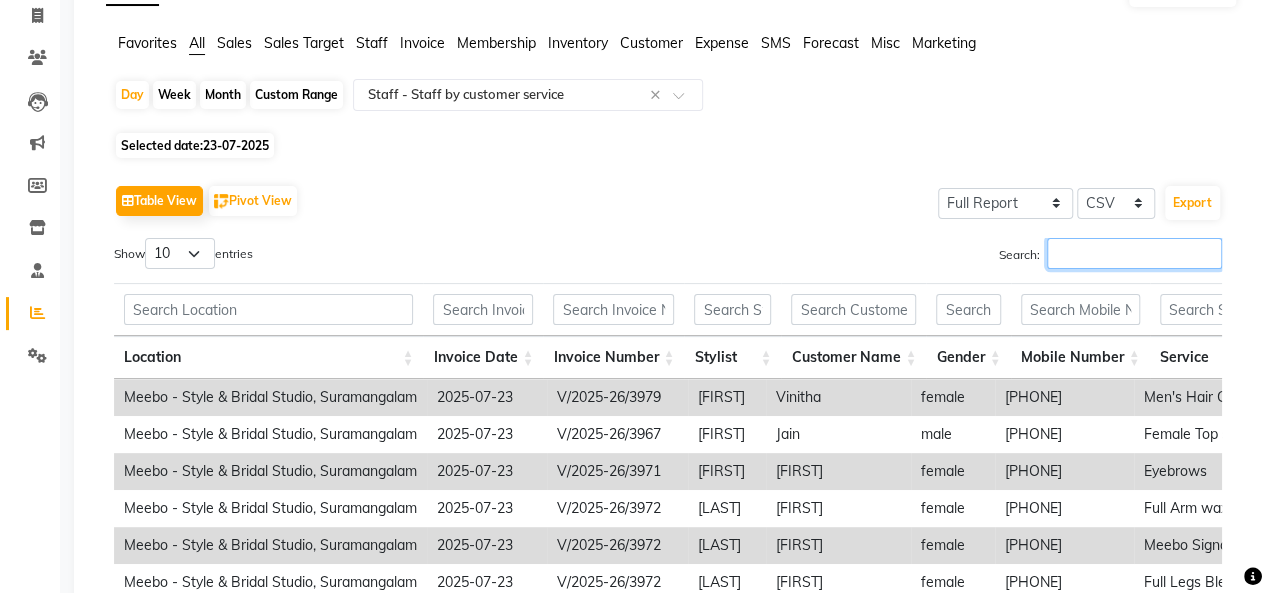 click on "Search:" at bounding box center [1134, 253] 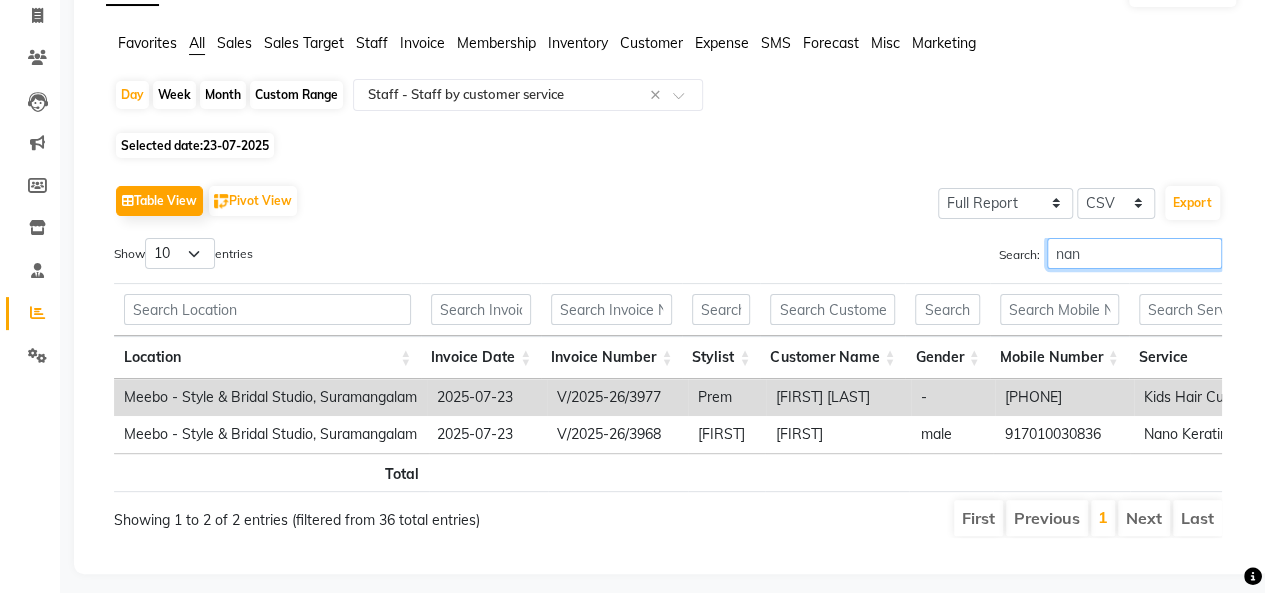 scroll, scrollTop: 0, scrollLeft: 14, axis: horizontal 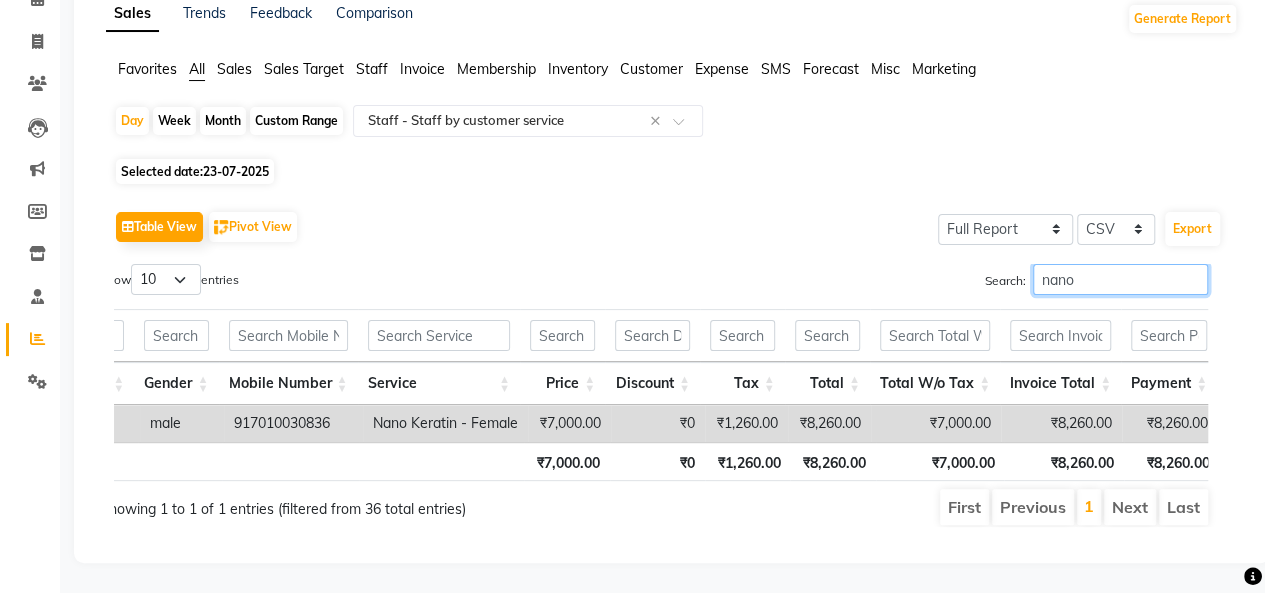 type on "nano" 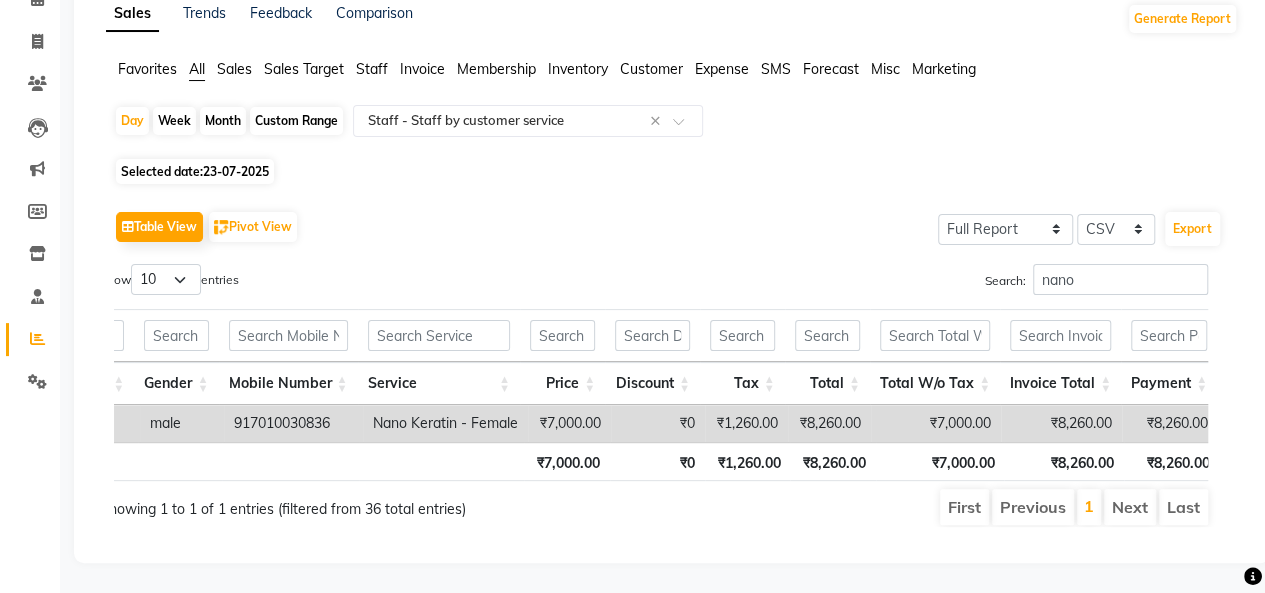 click on "23-07-2025" 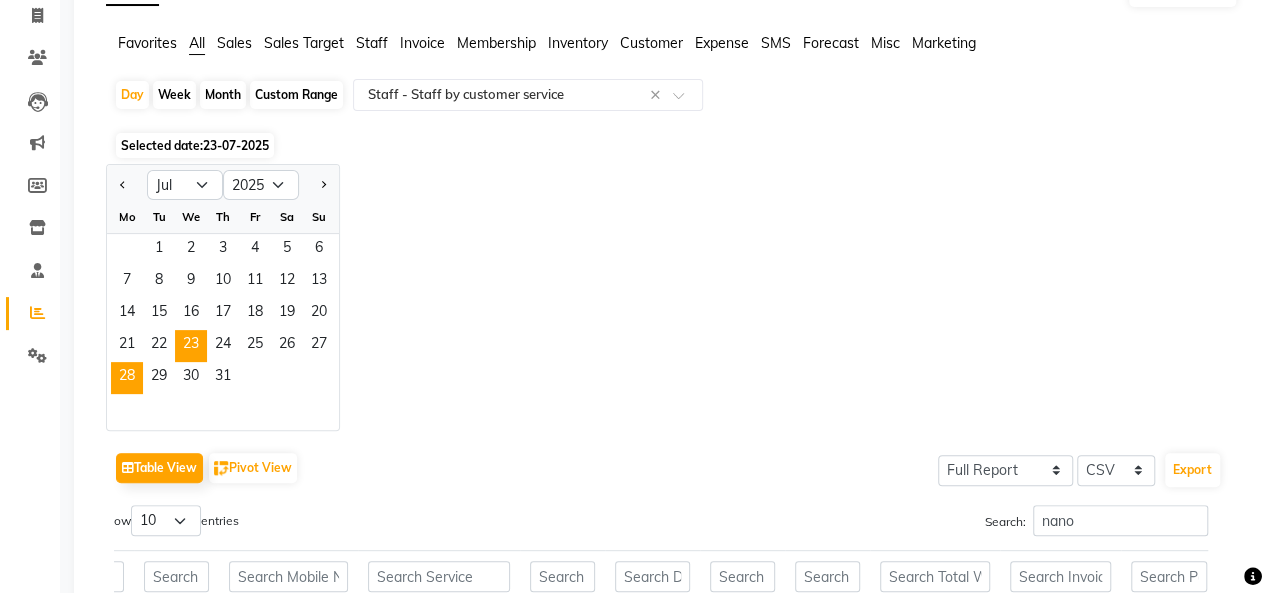 click on "28" 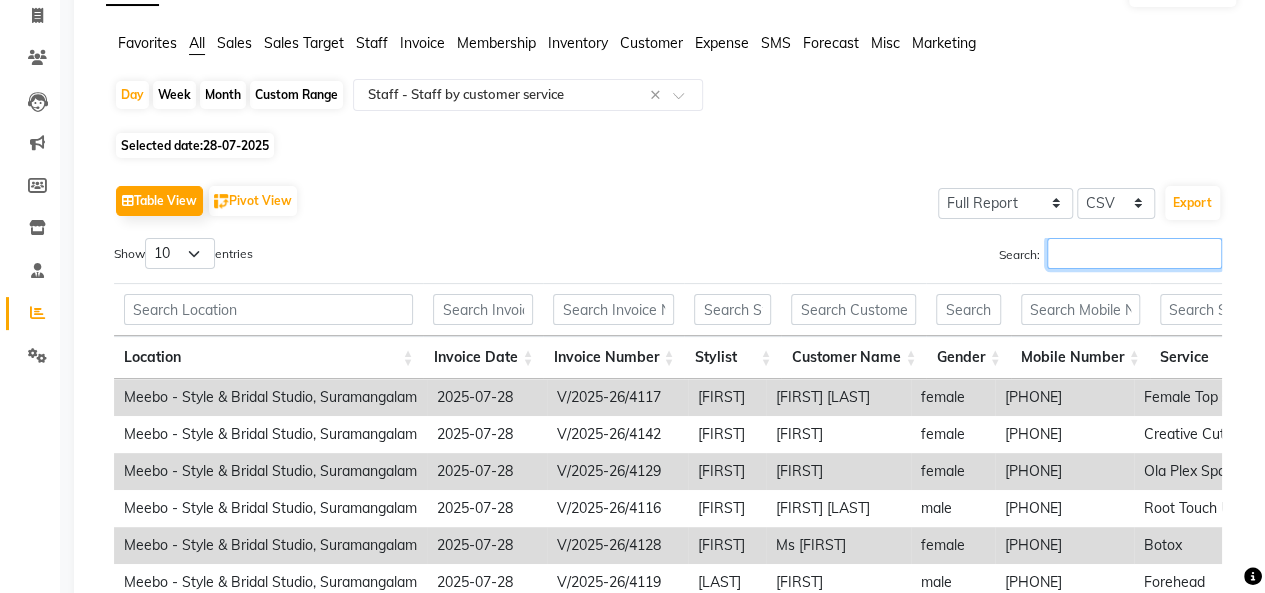 click on "Search:" at bounding box center (1134, 253) 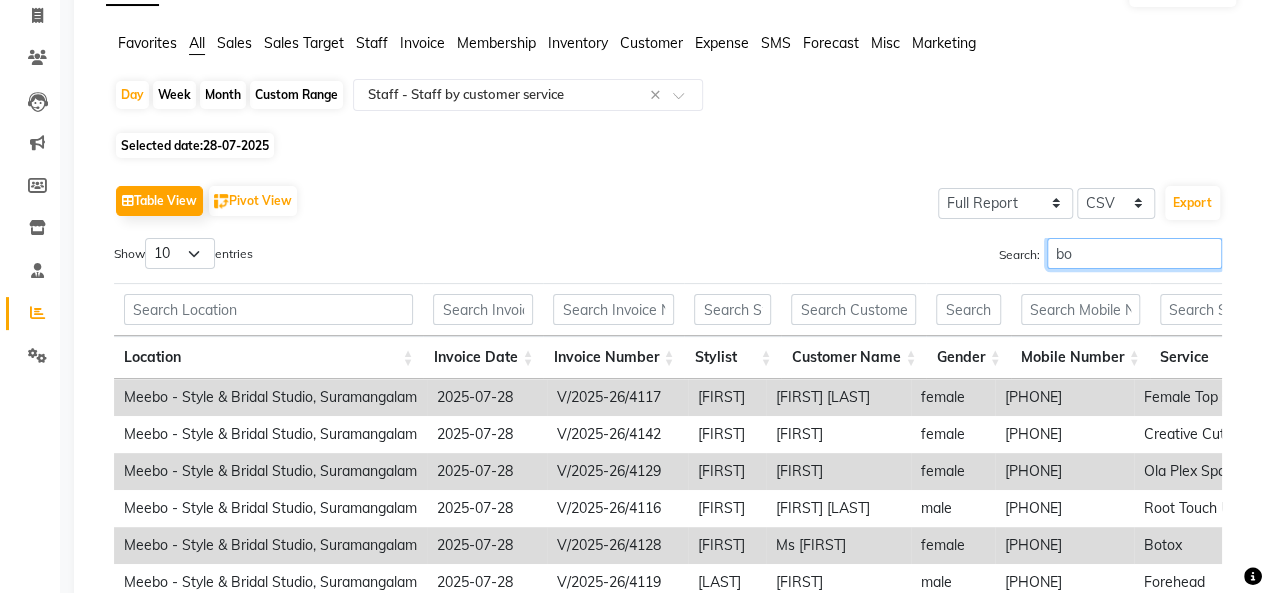 type on "b" 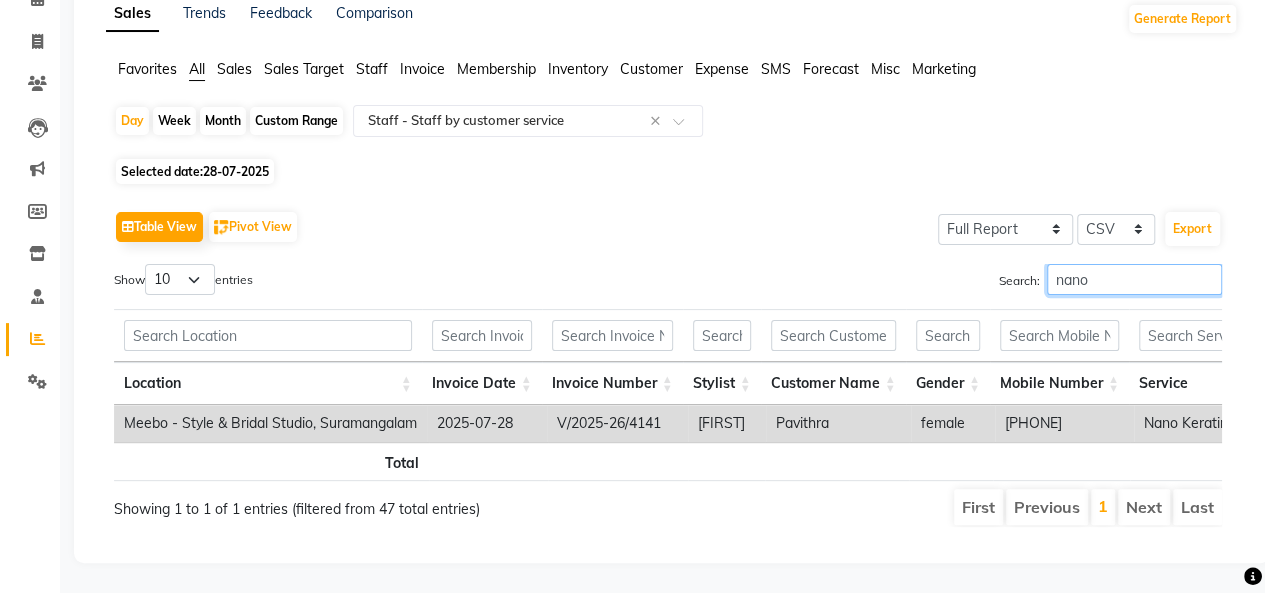 scroll, scrollTop: 0, scrollLeft: 150, axis: horizontal 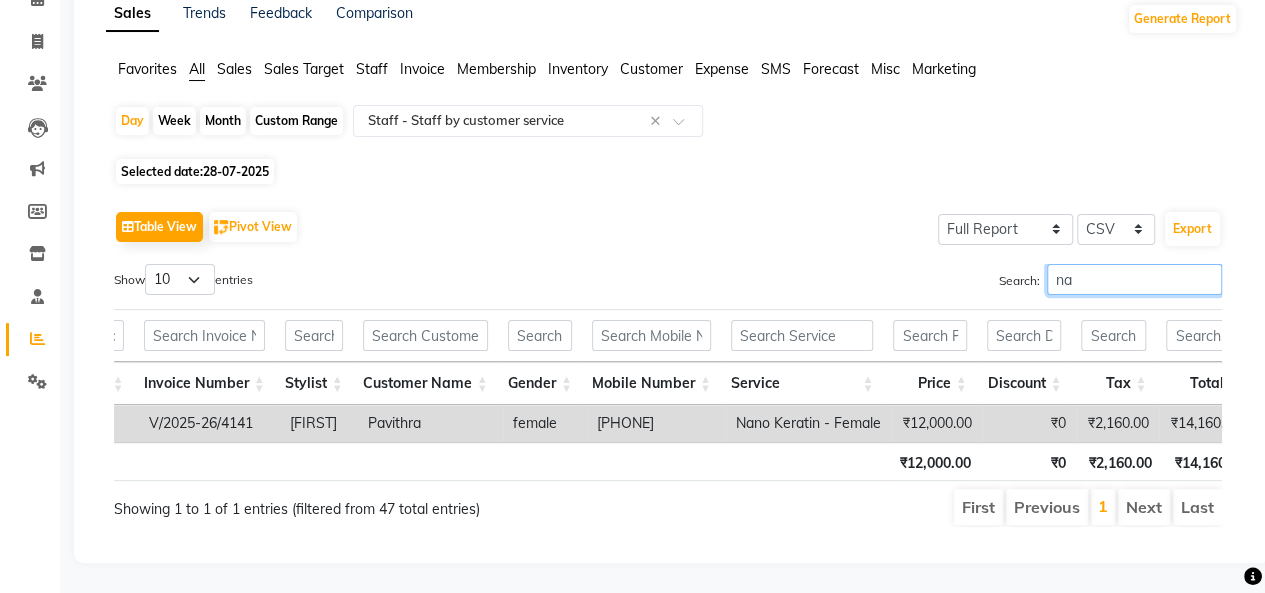 type on "n" 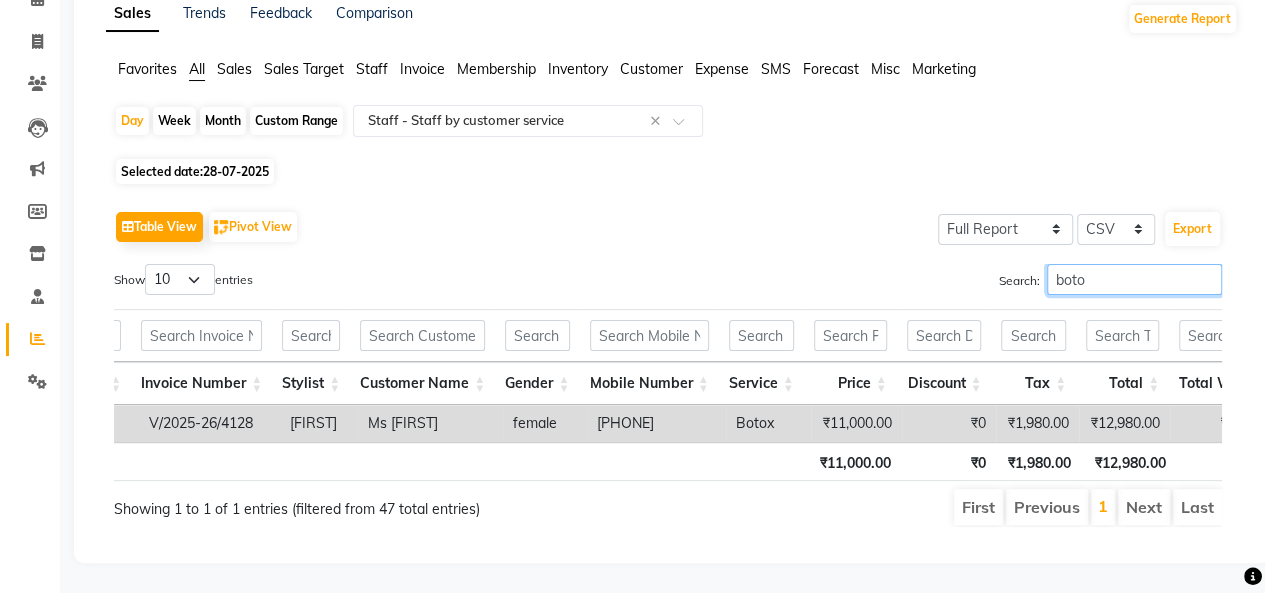 scroll, scrollTop: 0, scrollLeft: 981, axis: horizontal 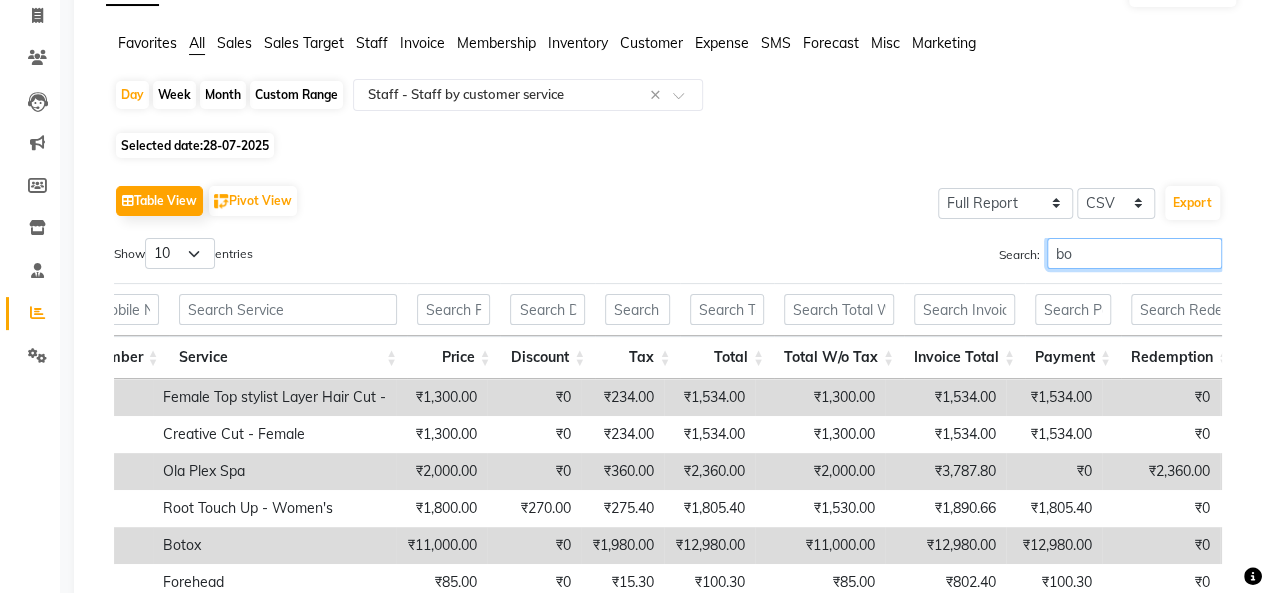 type on "b" 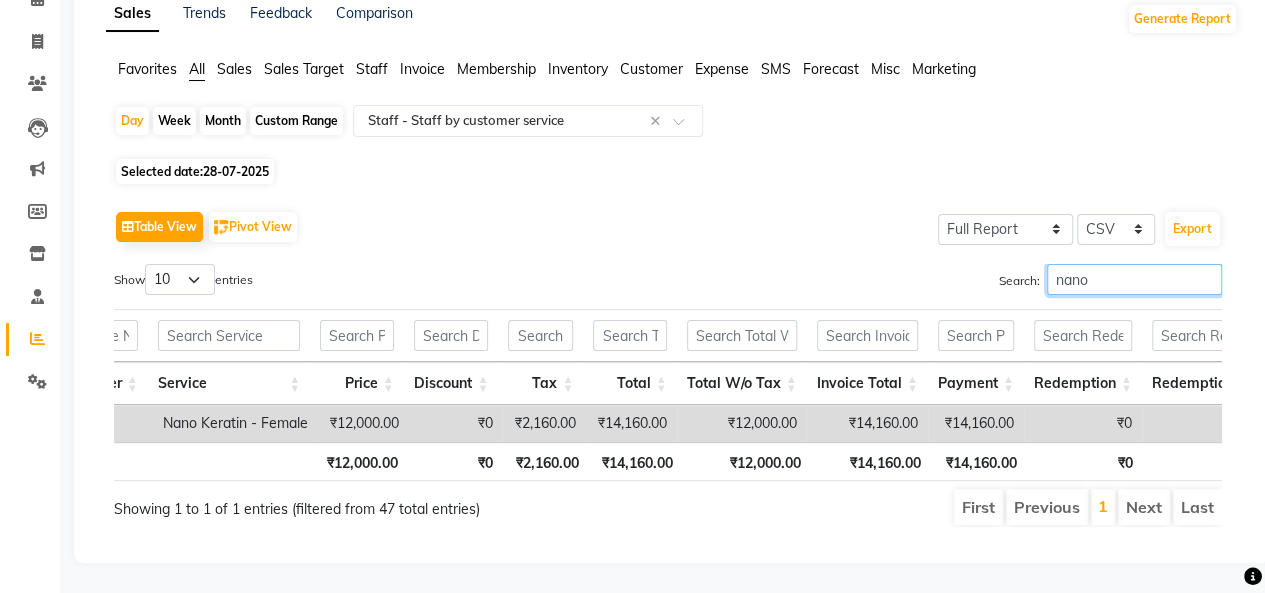 scroll, scrollTop: 0, scrollLeft: 870, axis: horizontal 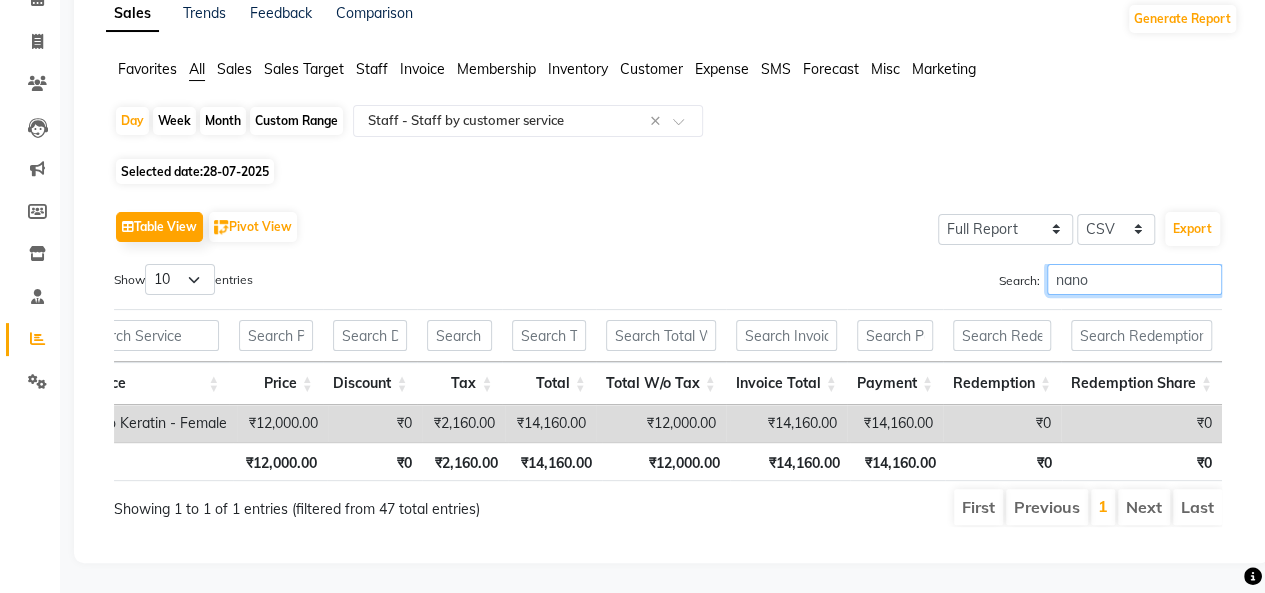 type on "nano" 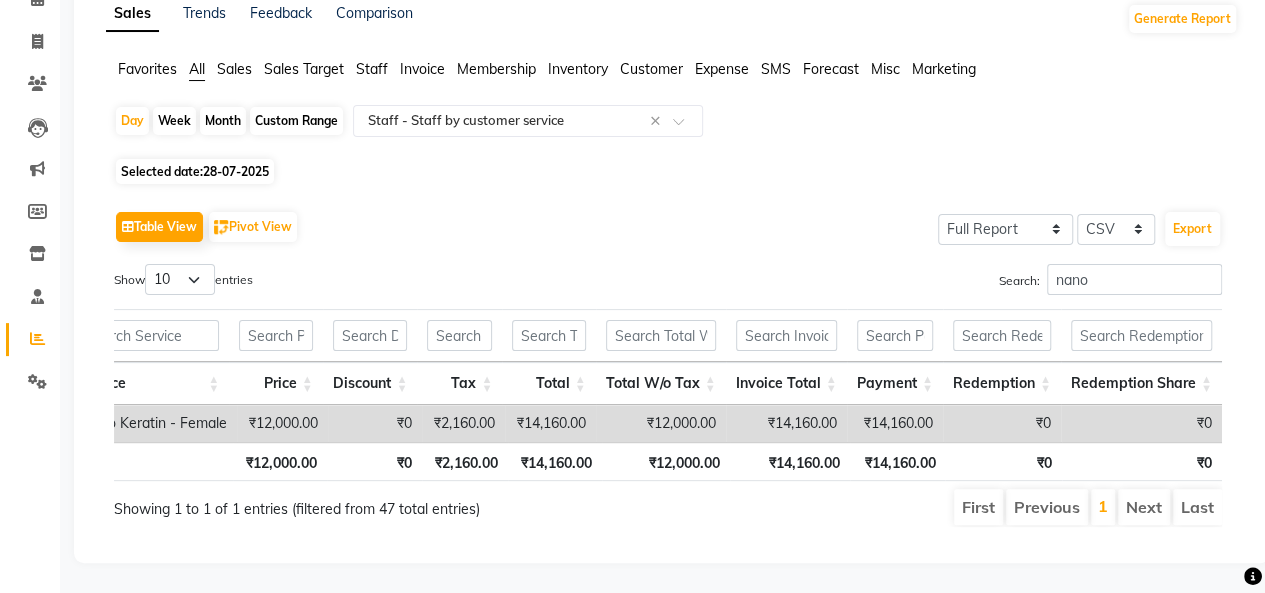 click on "28-07-2025" 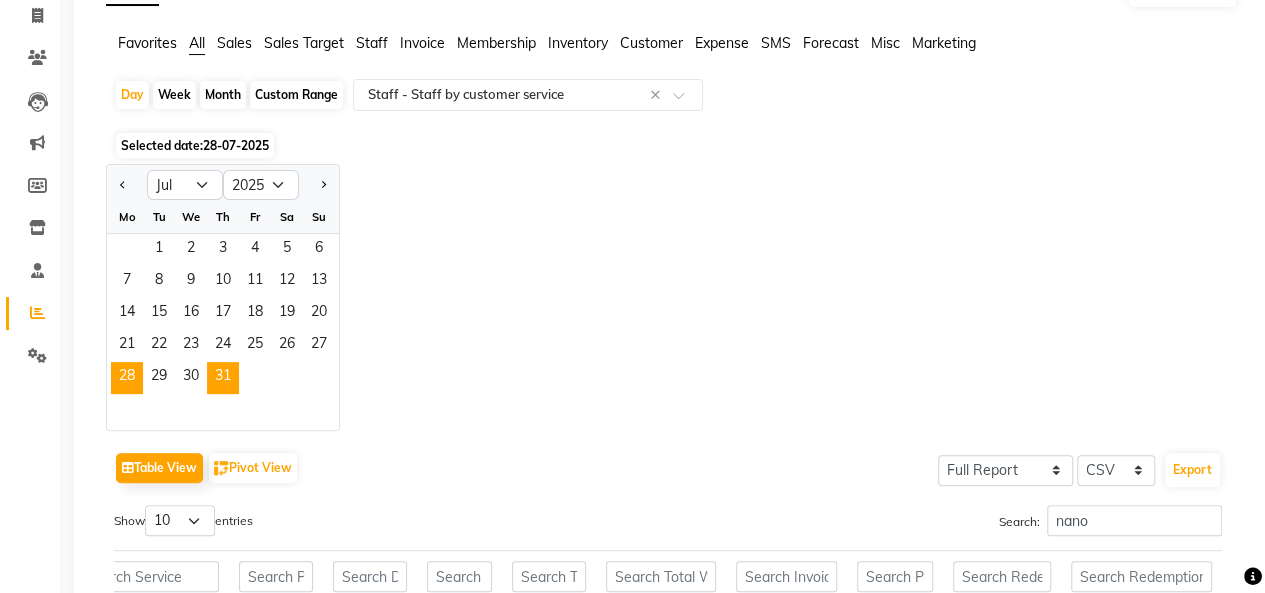 click on "31" 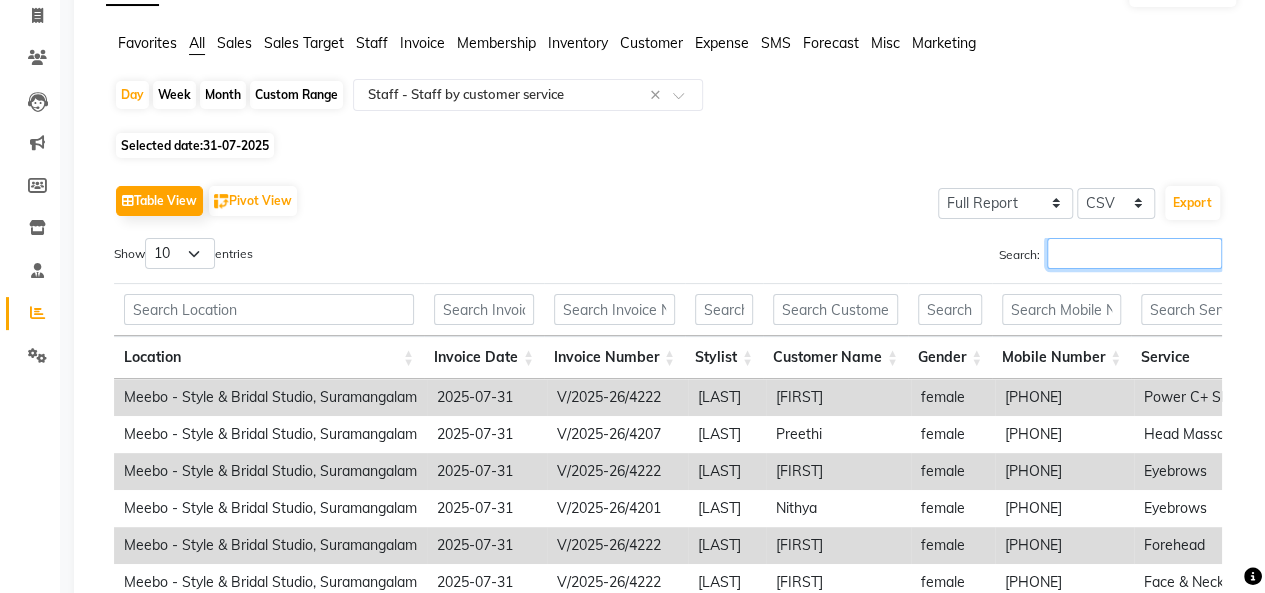 click on "Search:" at bounding box center (1134, 253) 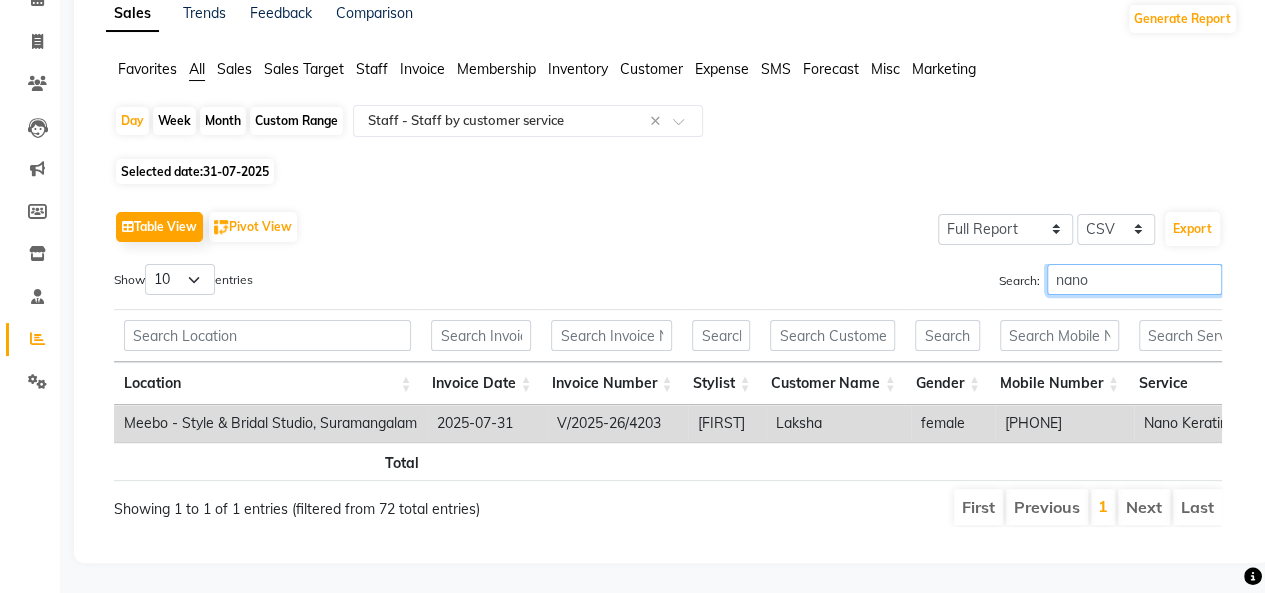 scroll, scrollTop: 0, scrollLeft: 117, axis: horizontal 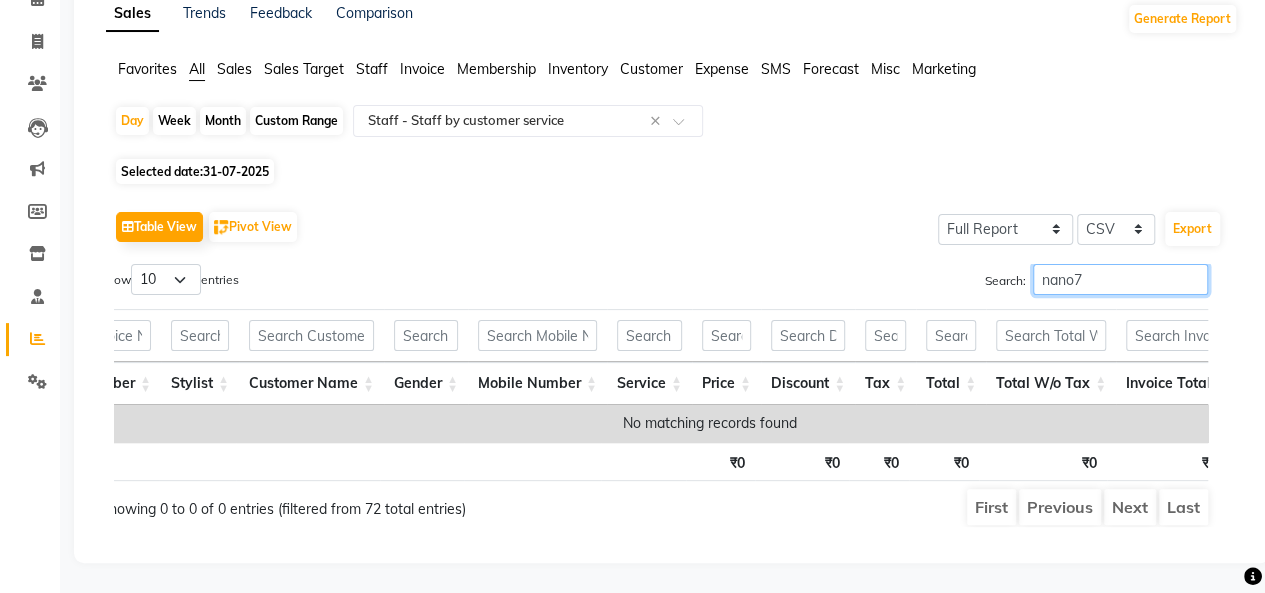 type on "nano7" 